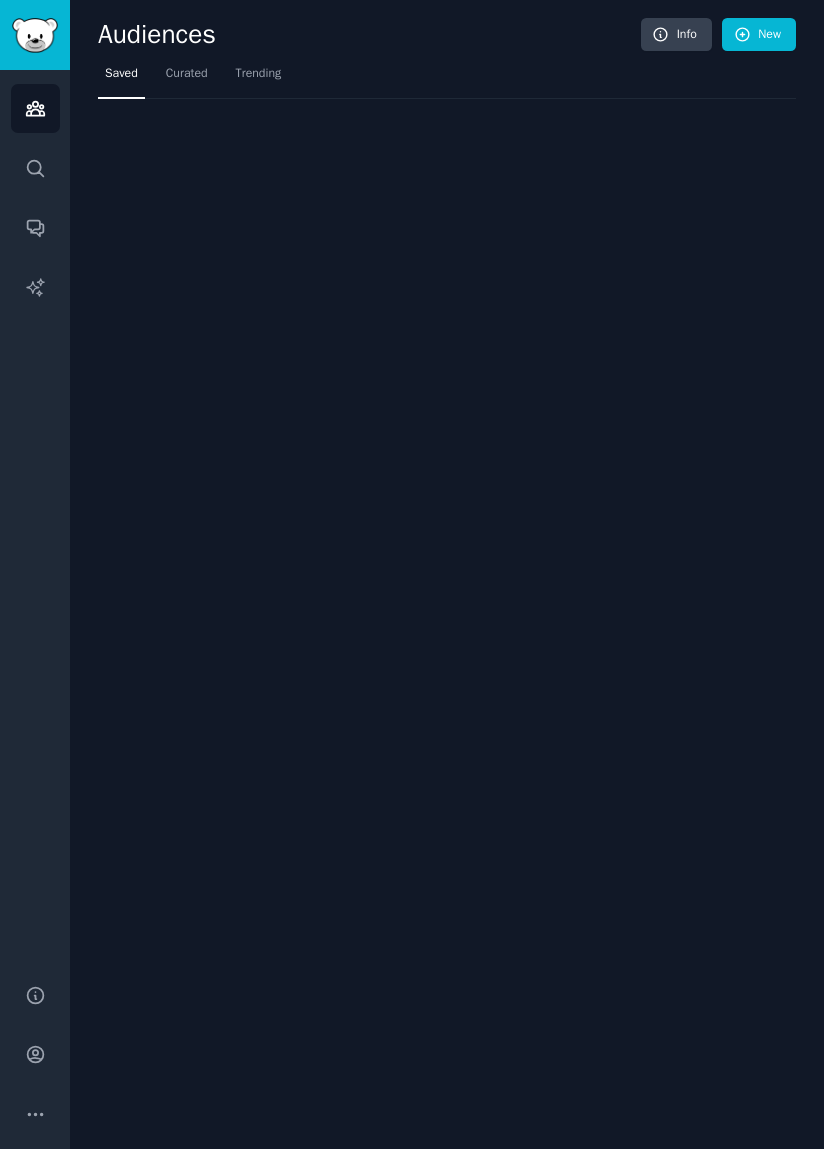 scroll, scrollTop: 0, scrollLeft: 0, axis: both 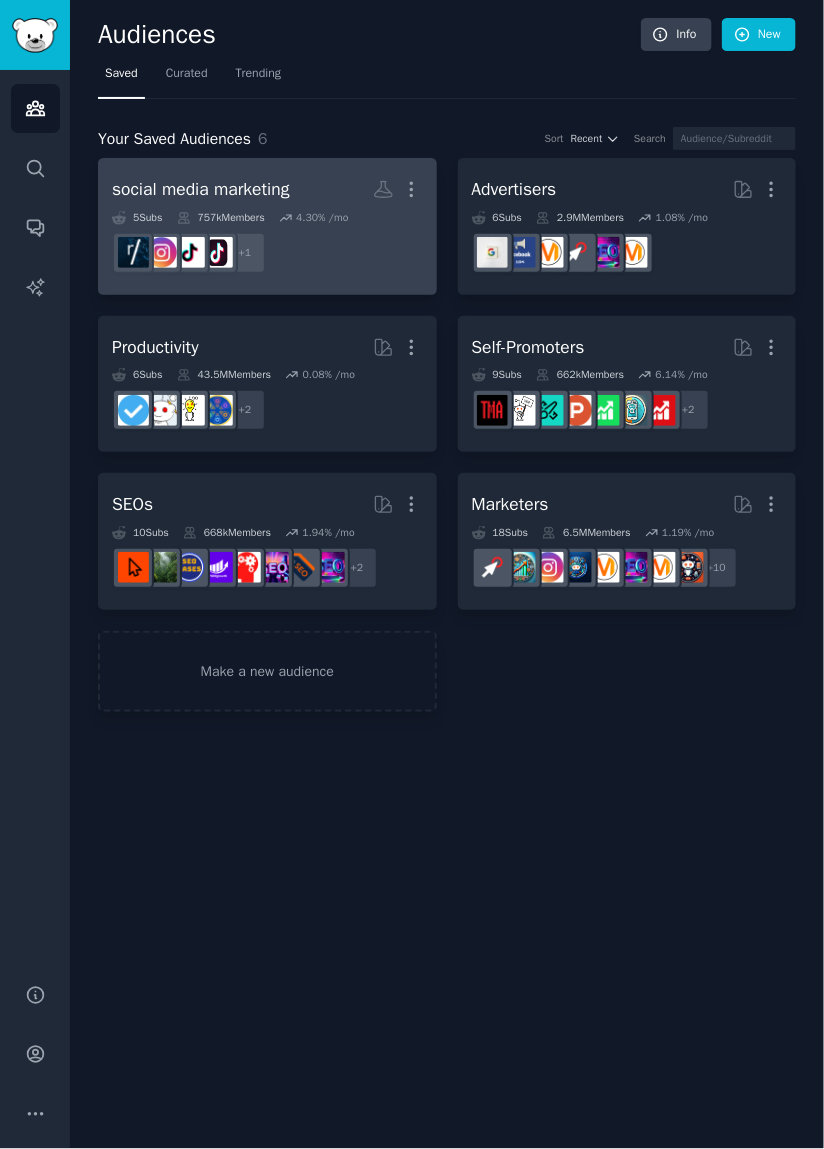 click on "social media marketing More" at bounding box center [267, 189] 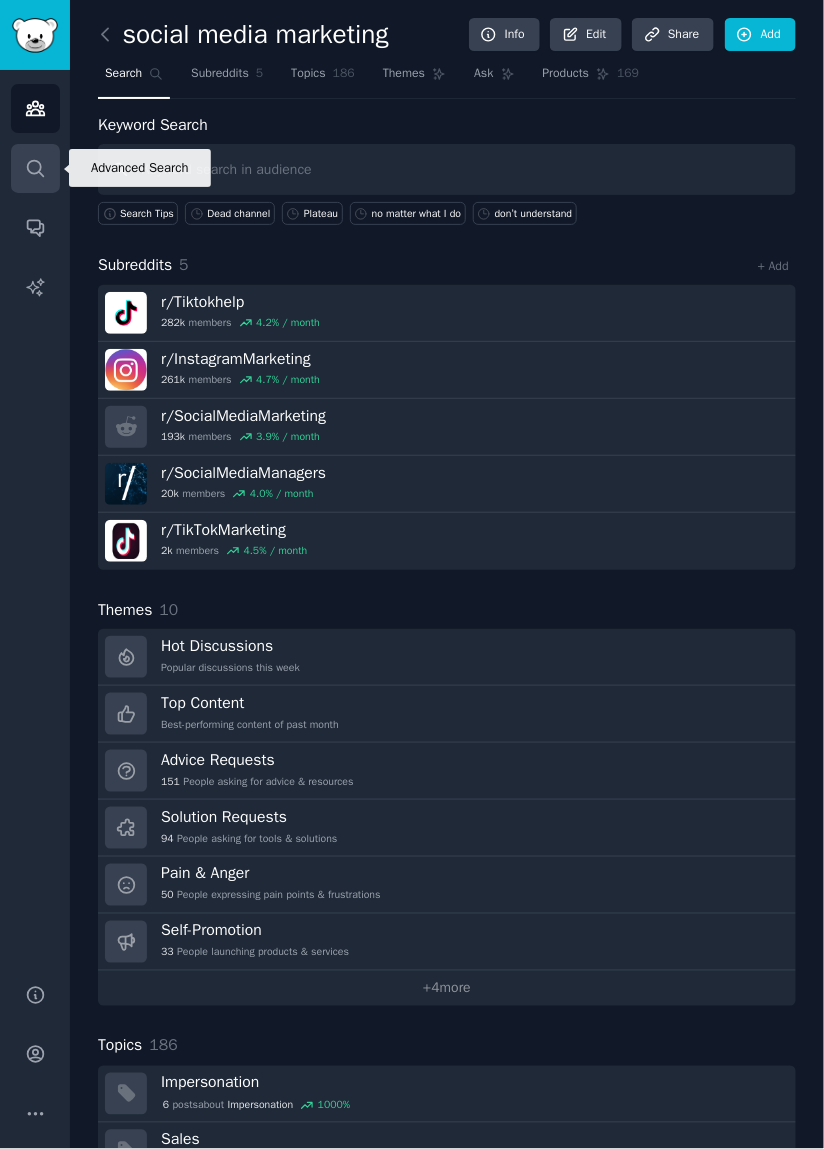 click 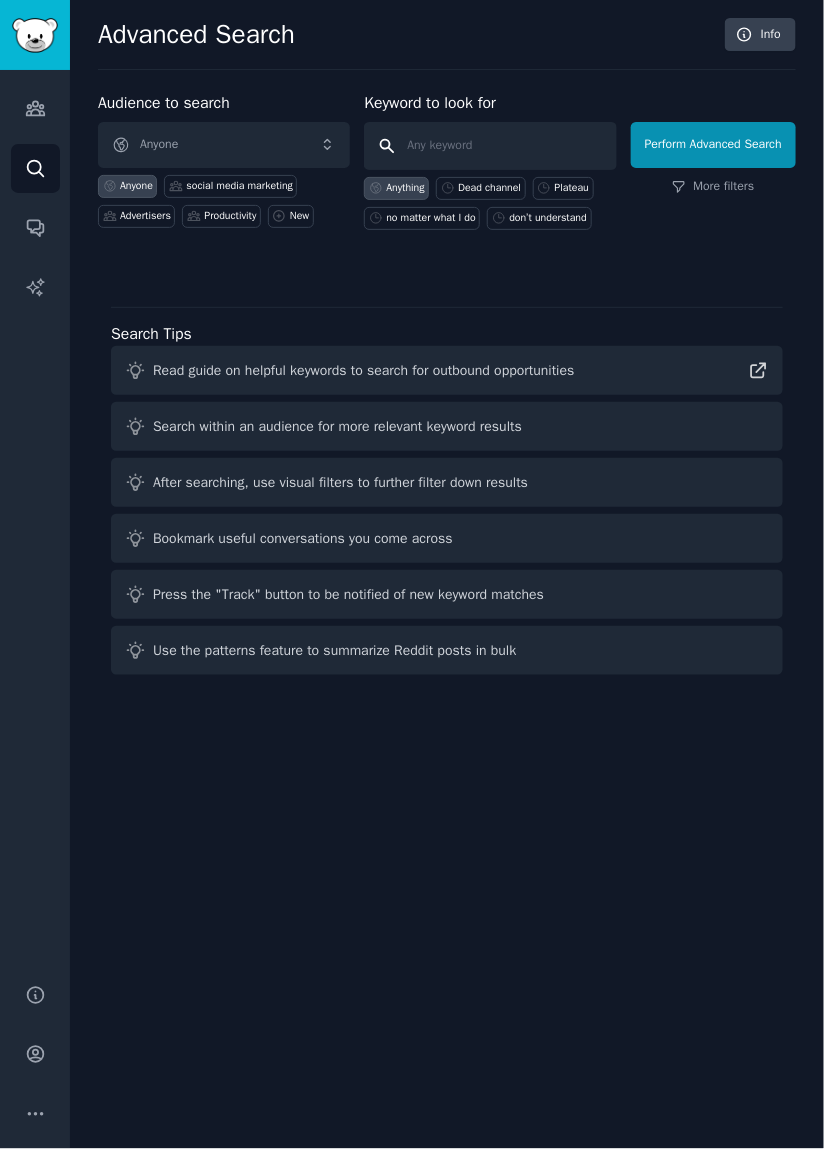 click at bounding box center (490, 146) 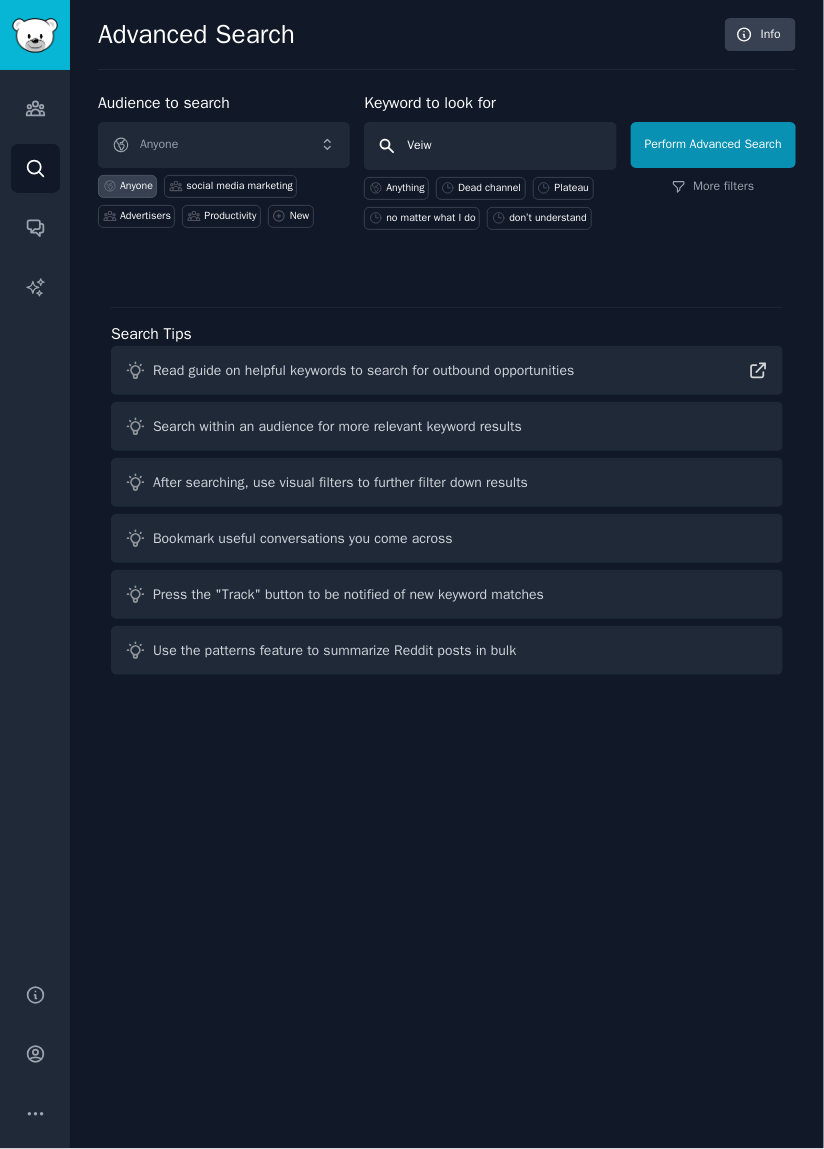 type on "Veiws" 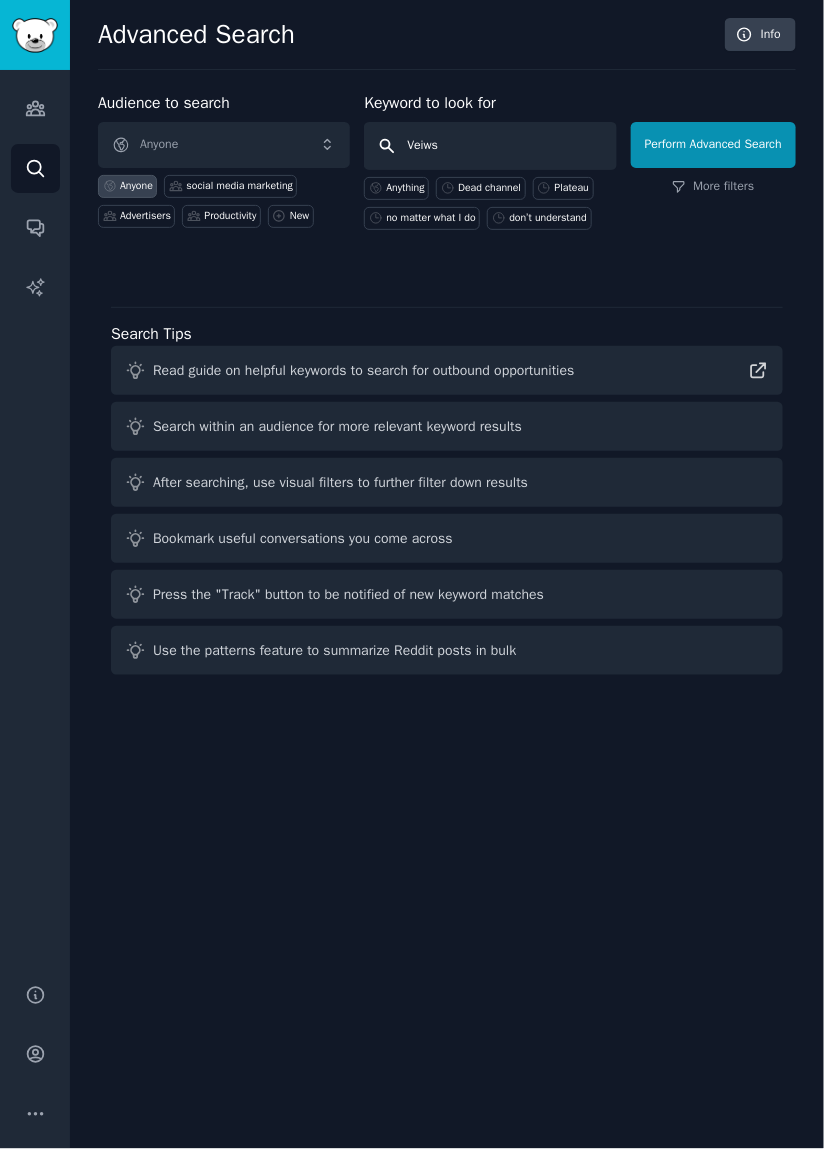 click on "Perform Advanced Search" at bounding box center (713, 145) 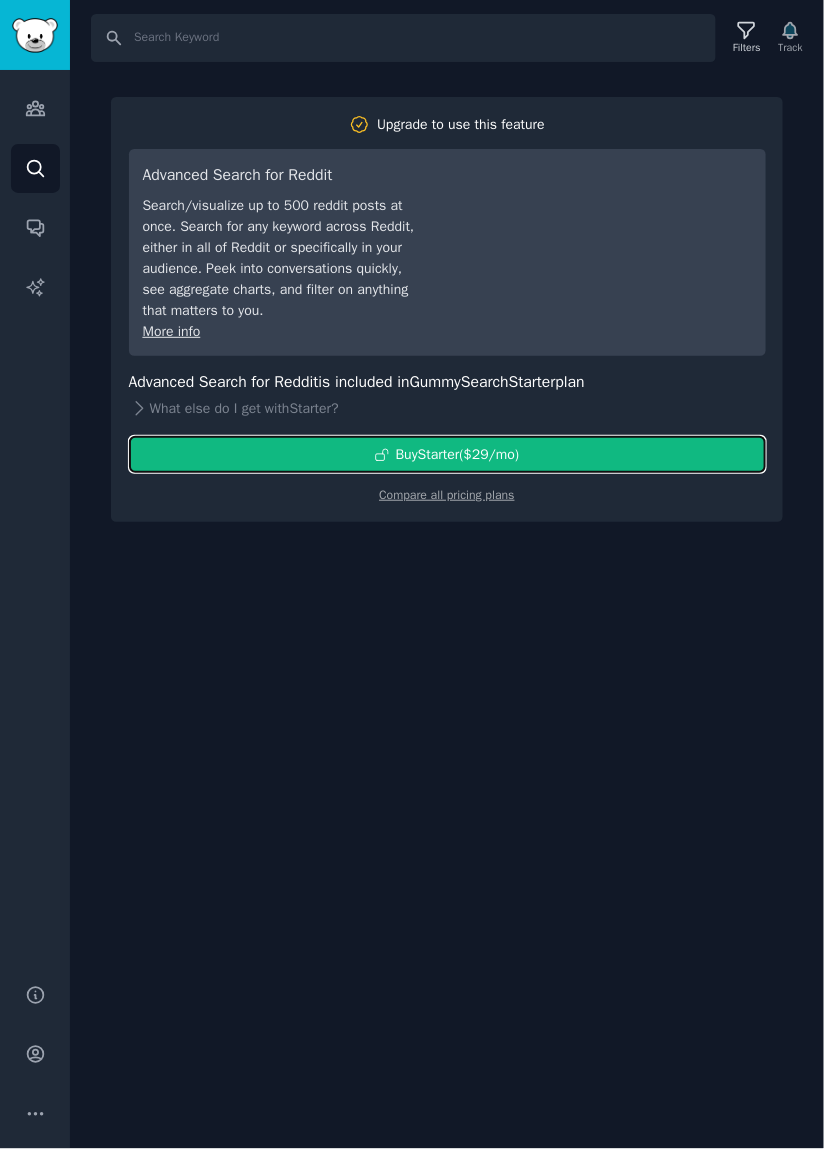 click on "Buy  Starter  ($ 29 /mo )" at bounding box center (458, 454) 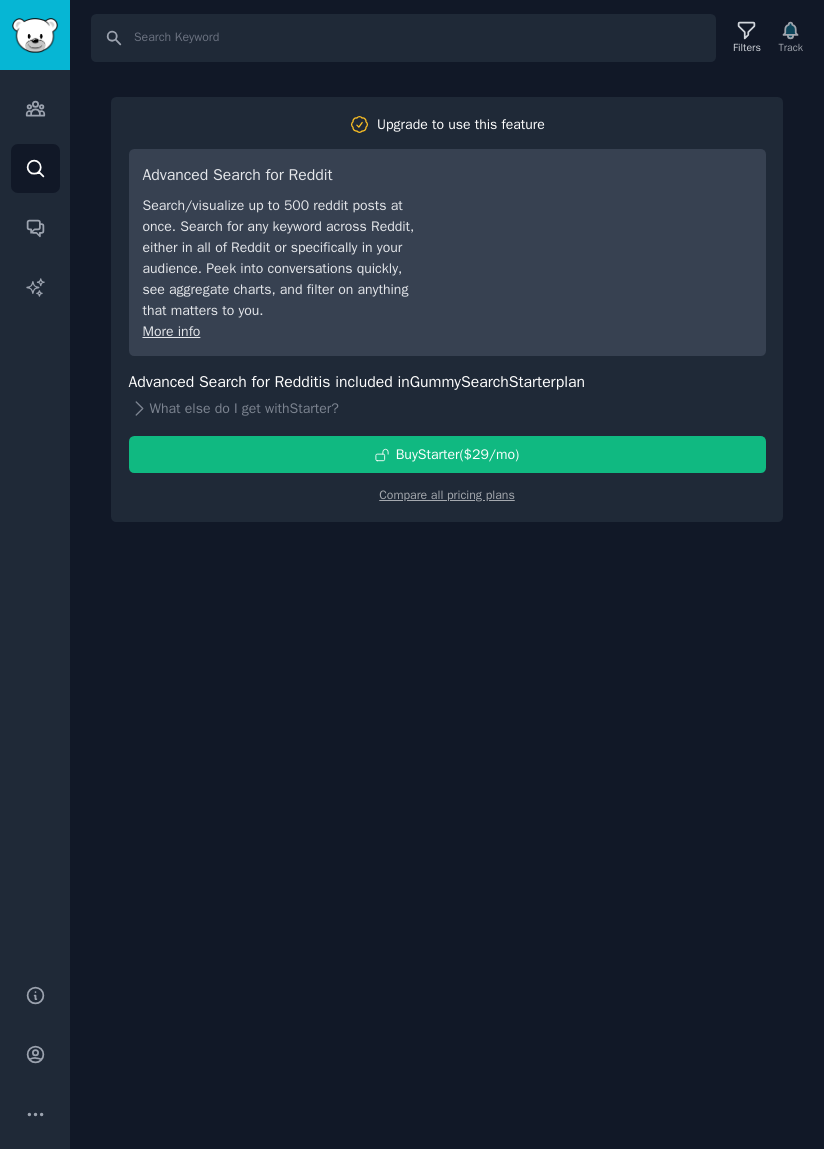 scroll, scrollTop: 0, scrollLeft: 0, axis: both 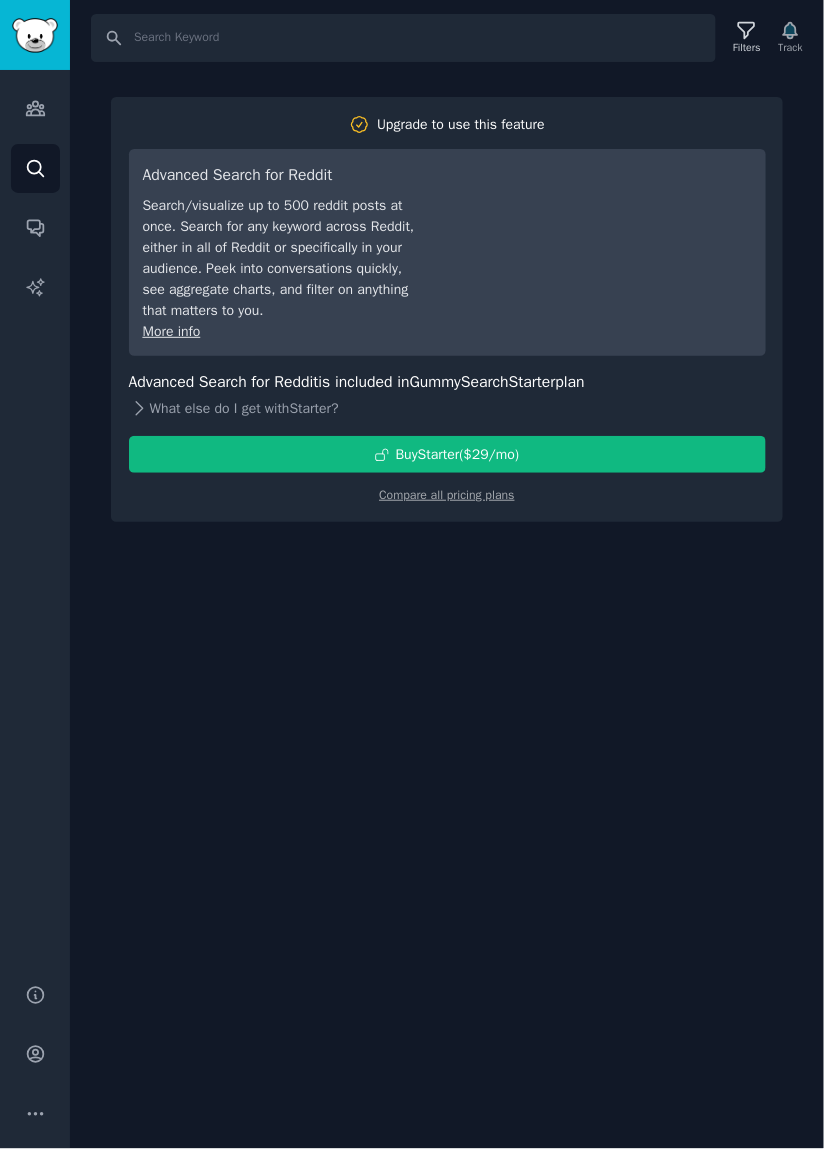 click on "What else do I get with  Starter ?" at bounding box center (447, 408) 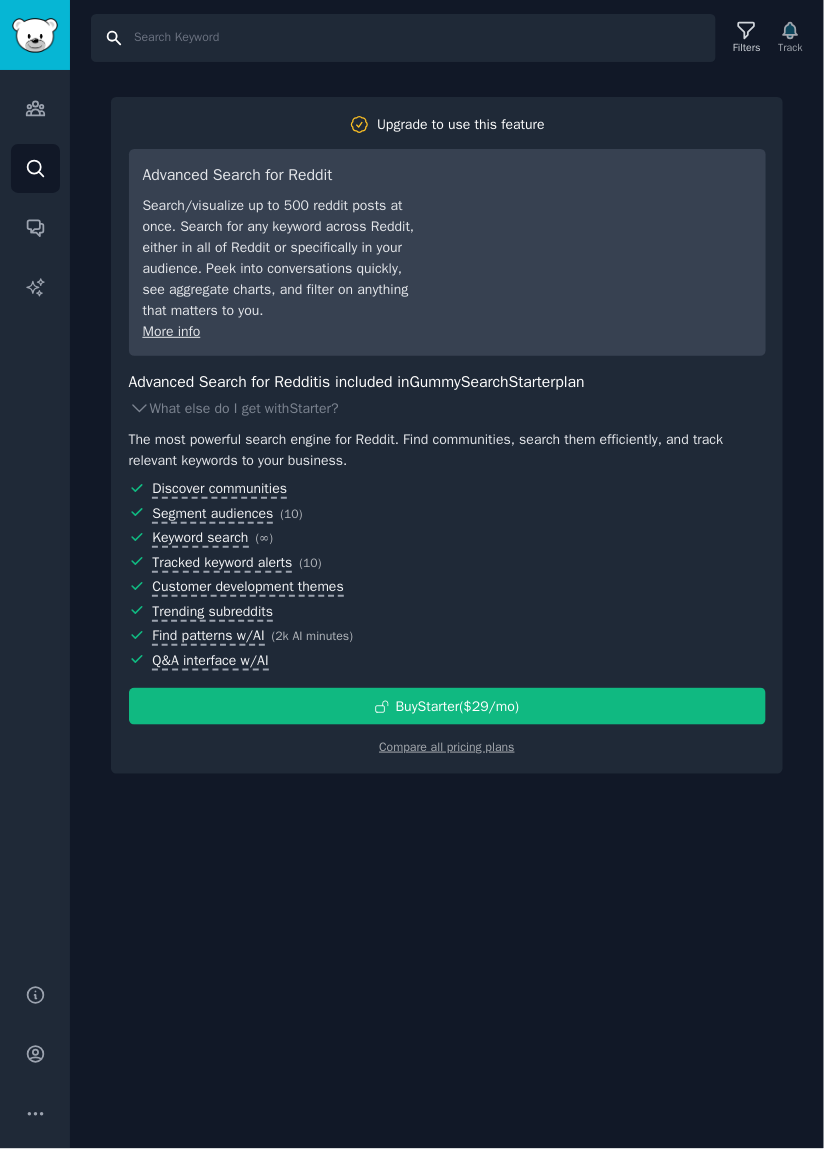 click on "Search" at bounding box center (403, 38) 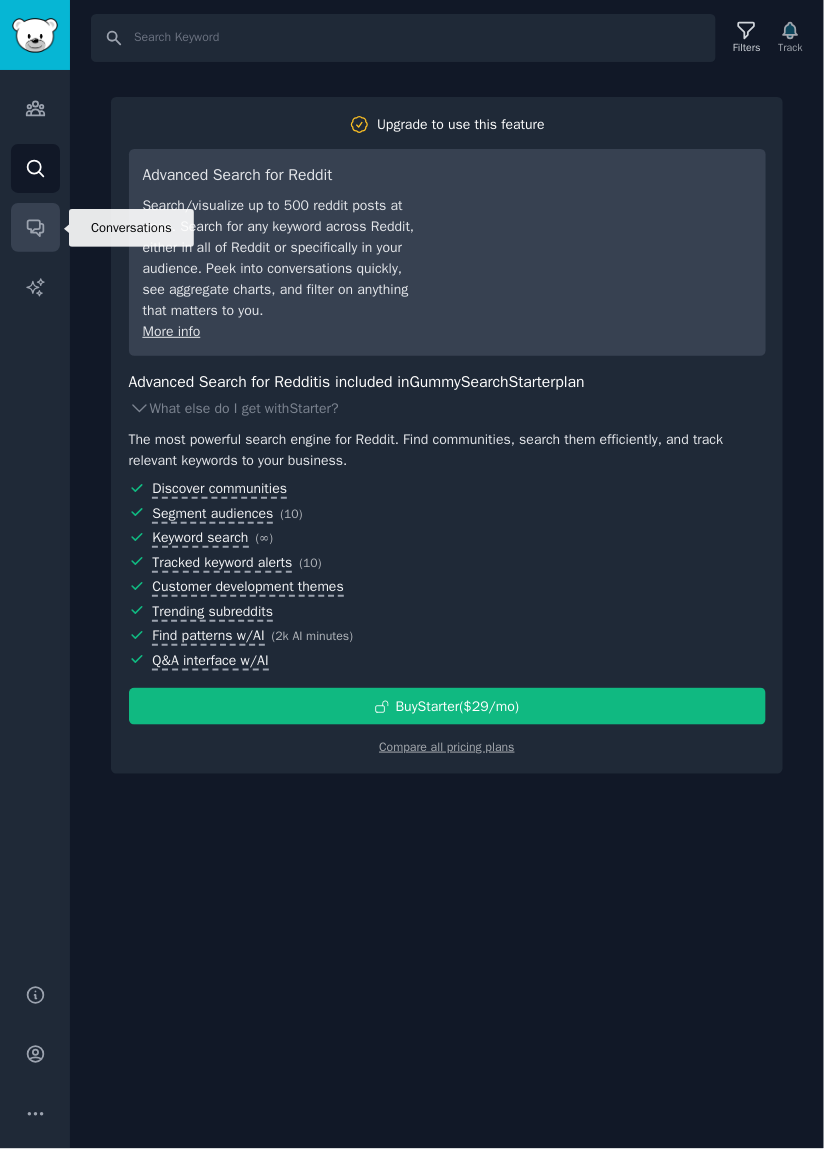 click 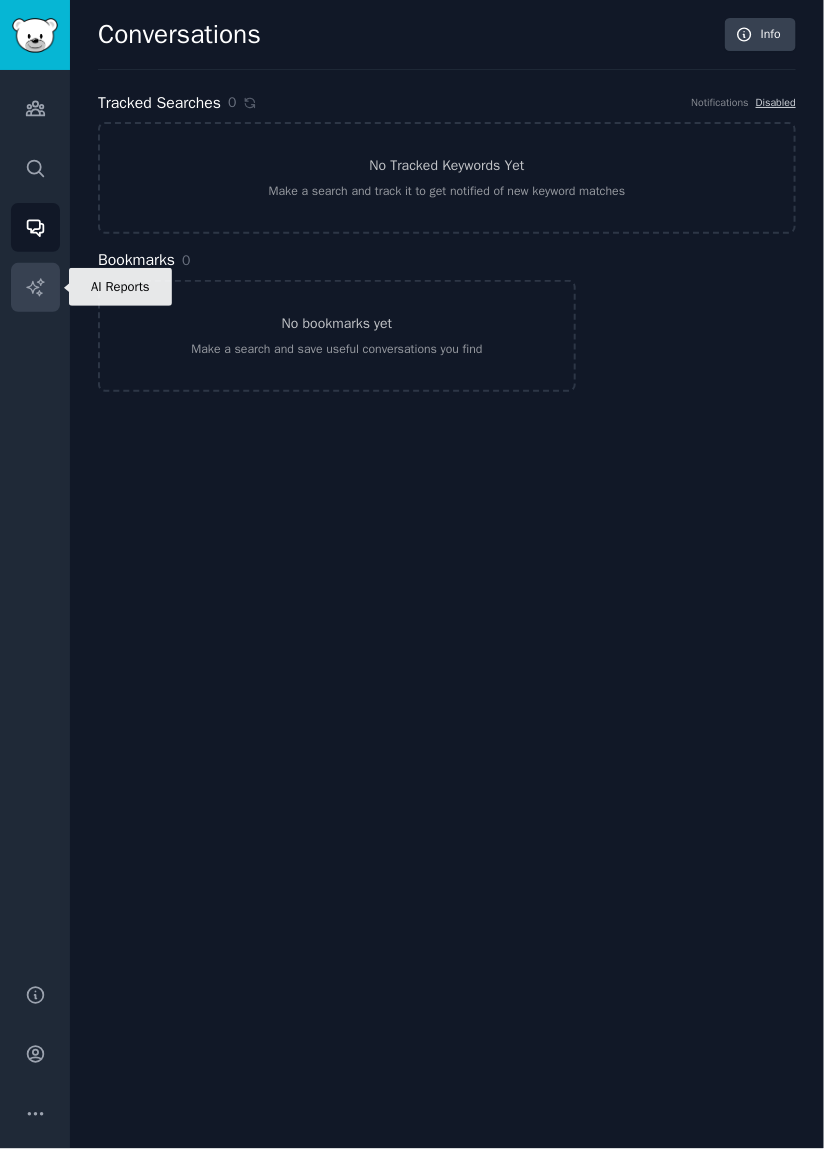 click 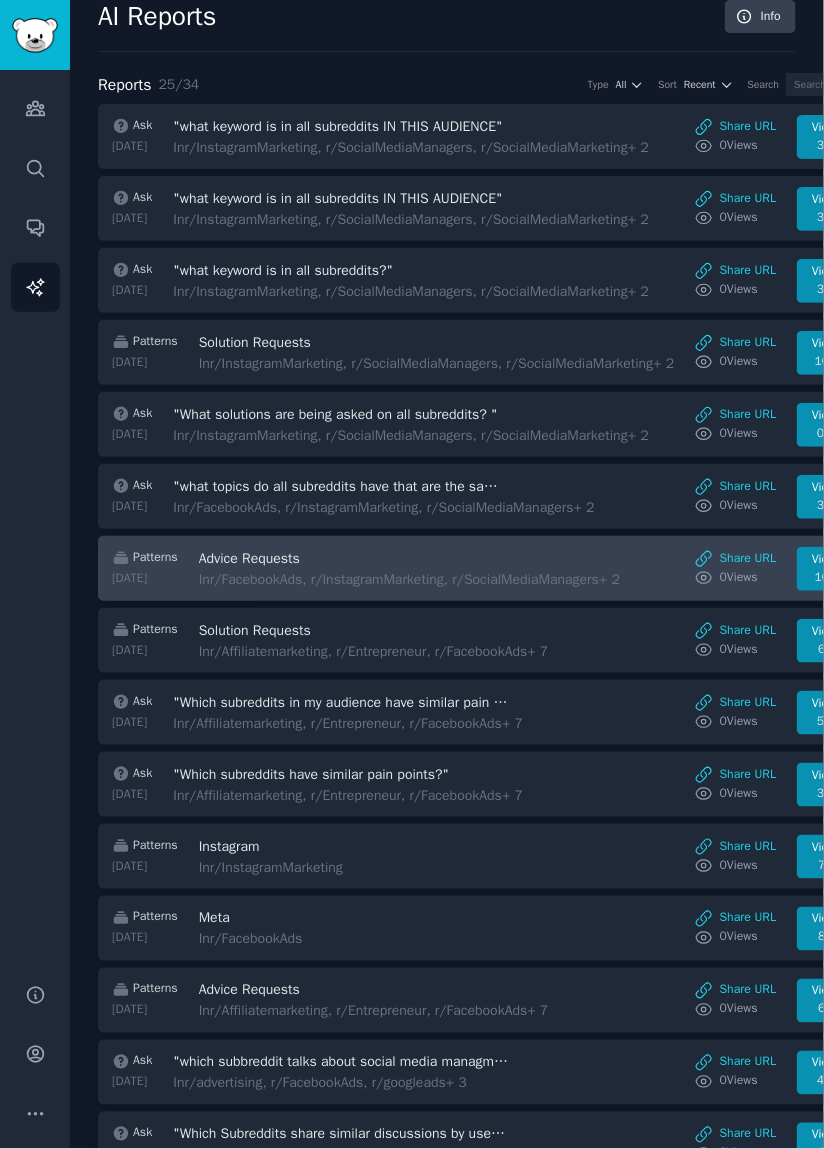 scroll, scrollTop: 0, scrollLeft: 0, axis: both 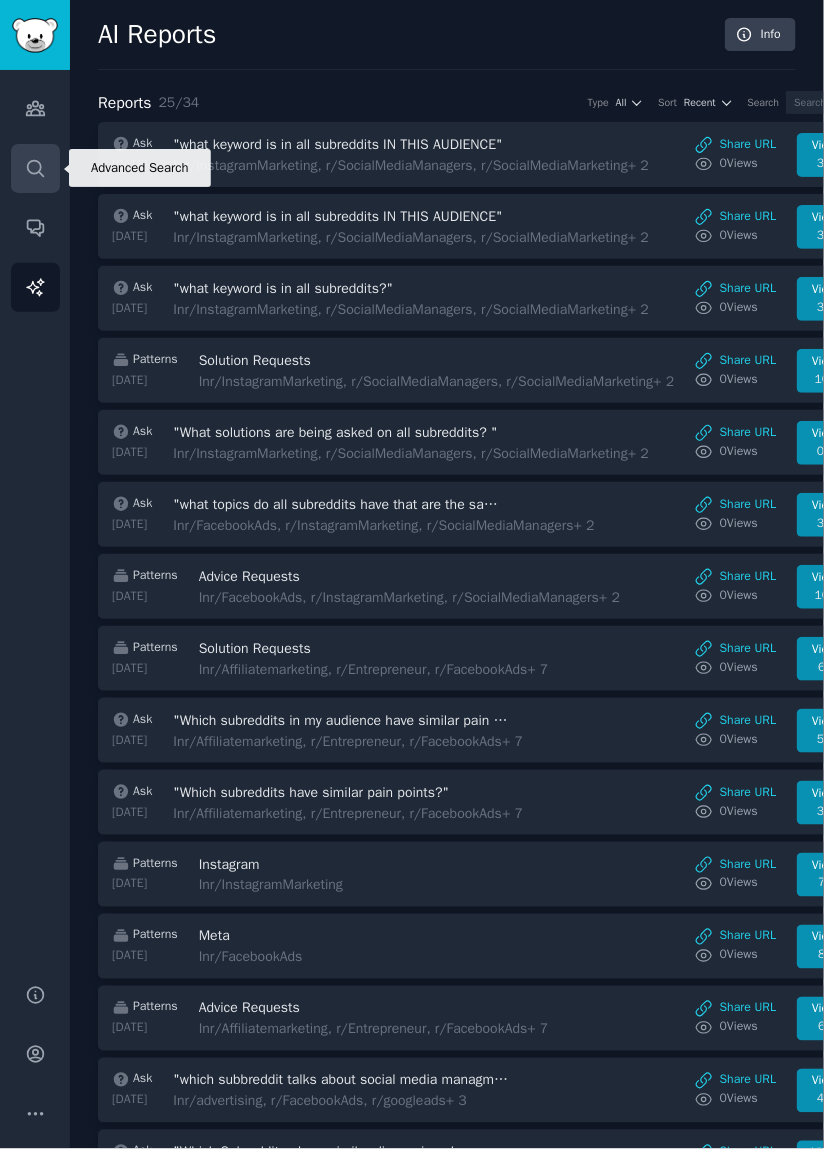 click 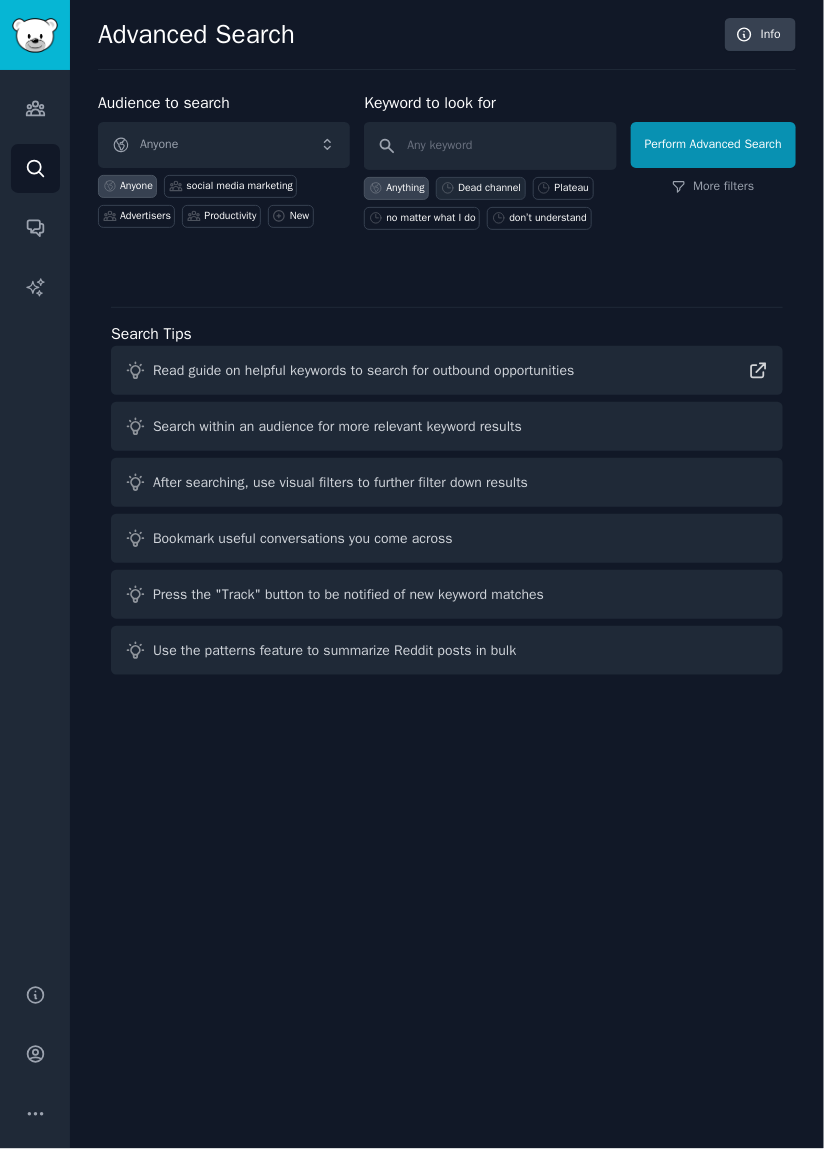click on "Dead channel" at bounding box center (489, 188) 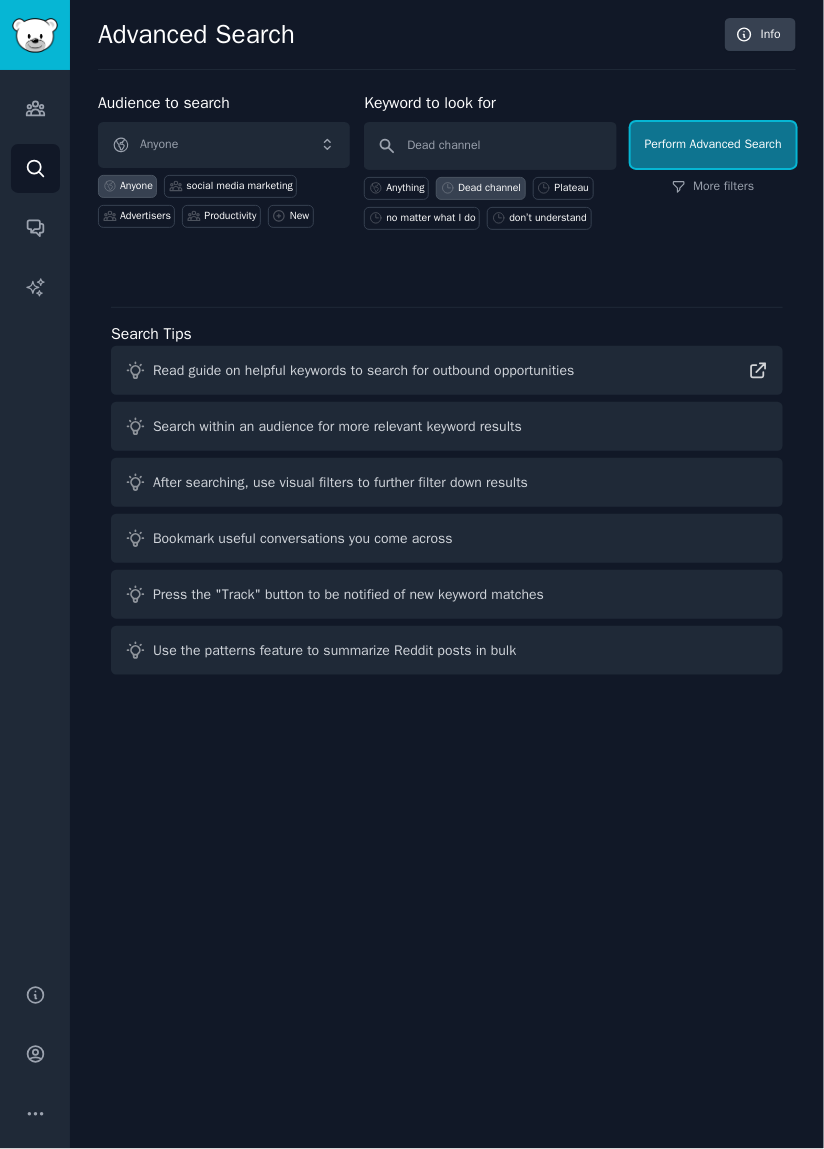 click on "Perform Advanced Search" at bounding box center (713, 145) 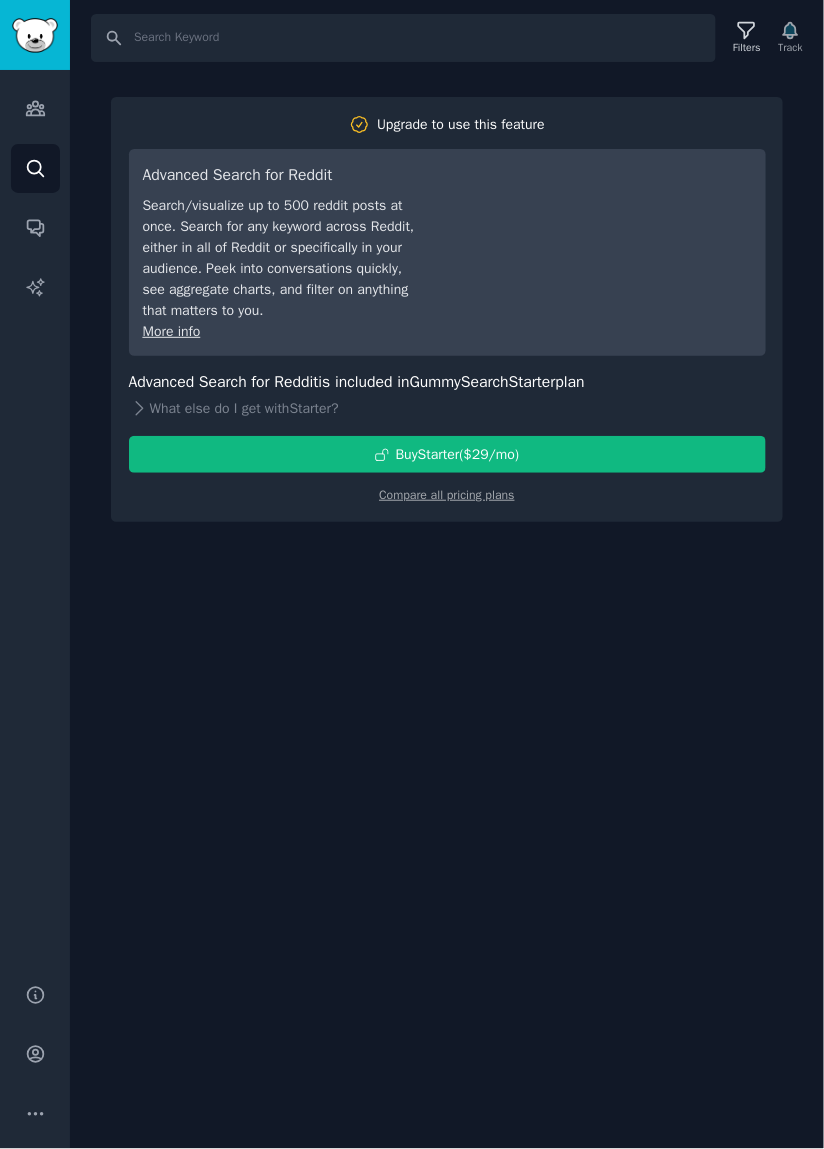 click on "Search/visualize up to 500 reddit posts at once. Search for any keyword across Reddit, either in all of Reddit or specifically in your audience. Peek into conversations quickly, see aggregate charts, and filter on anything that matters to you." at bounding box center (283, 258) 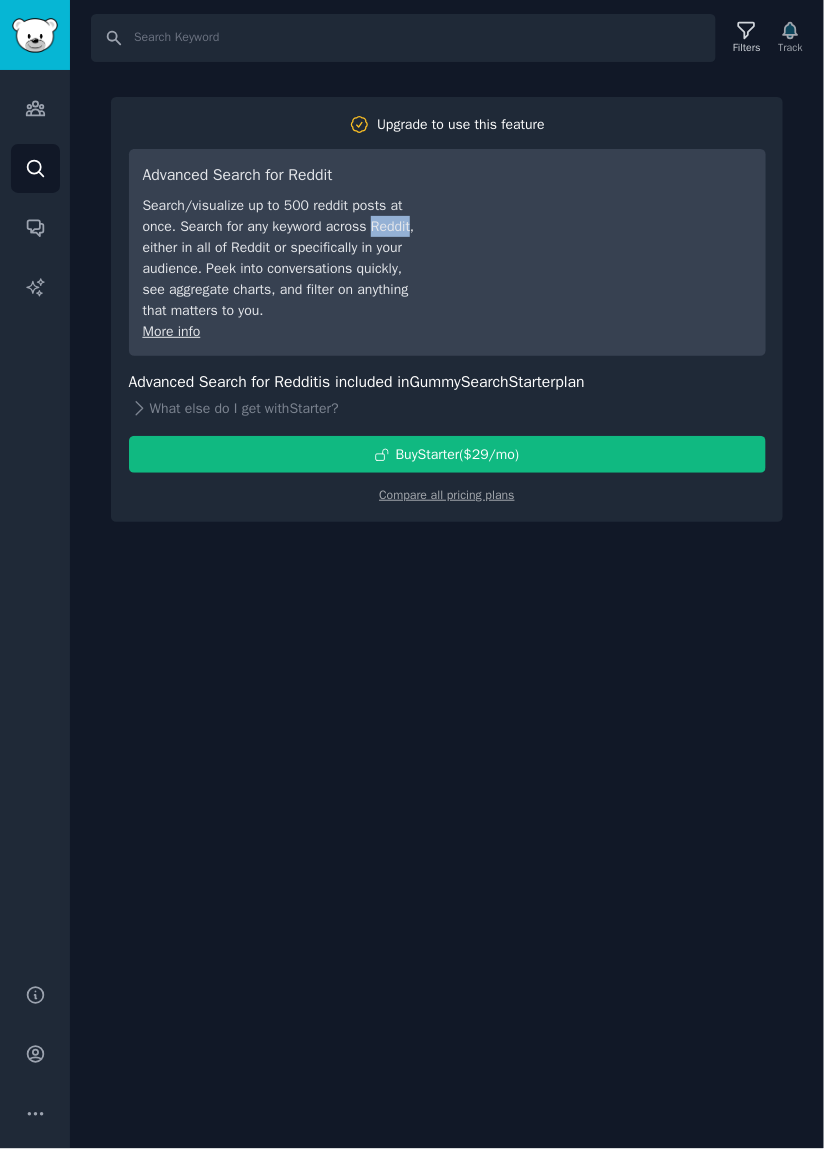 click on "Search Filters Track Upgrade to use this feature Advanced Search for Reddit Search/visualize up to 500 reddit posts at once. Search for any keyword across Reddit, either in all of Reddit or specifically in your audience. Peek into conversations quickly, see aggregate charts, and filter on anything that matters to you. More info Advanced Search for Reddit  is included in  GummySearch  Starter  plan What else do I get with  Starter ? Buy  Starter  ($ 29 /mo ) Compare all pricing plans" at bounding box center [447, 574] 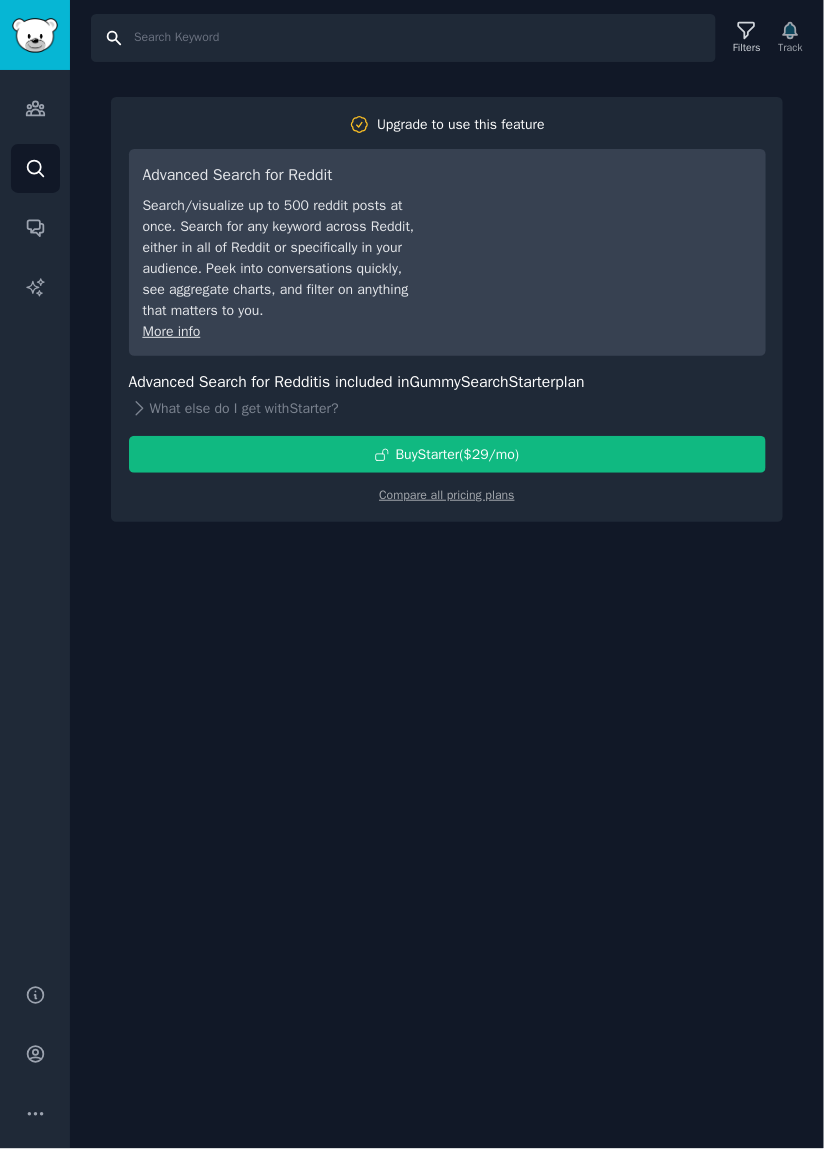 click on "Search" at bounding box center (403, 38) 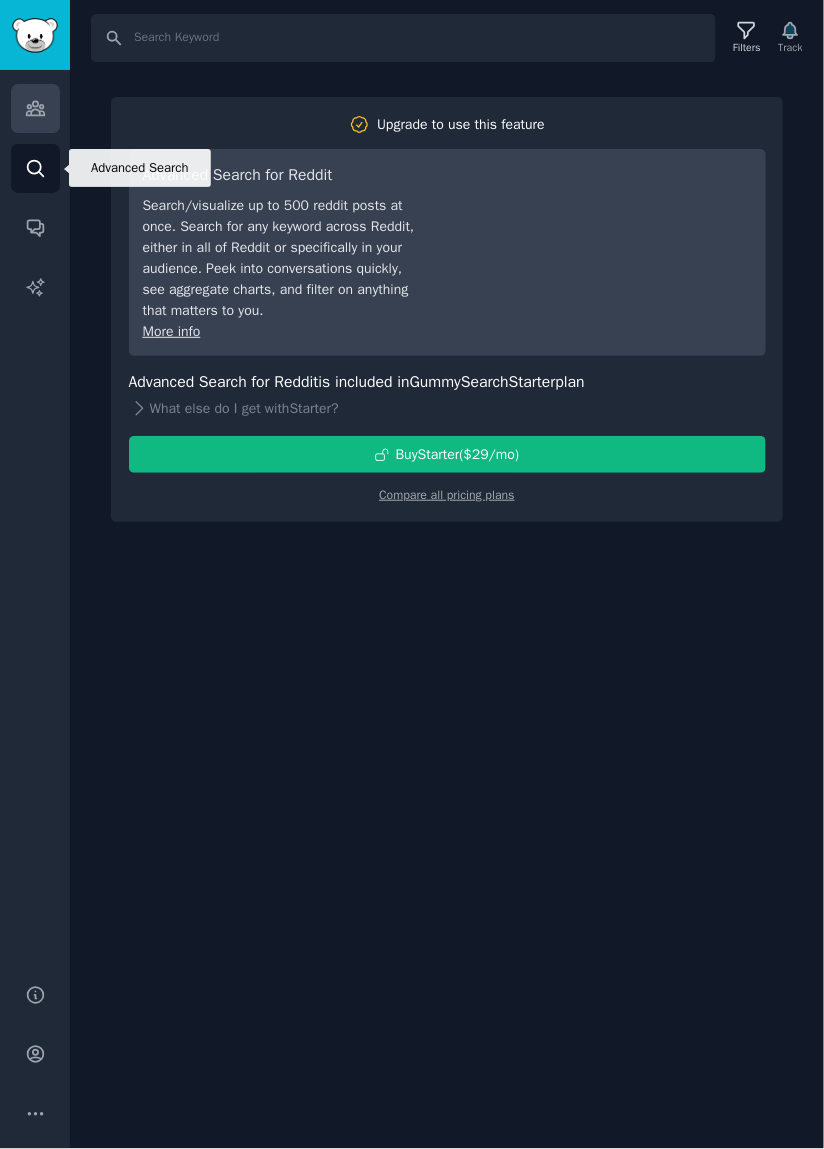 click on "Audiences" at bounding box center [35, 108] 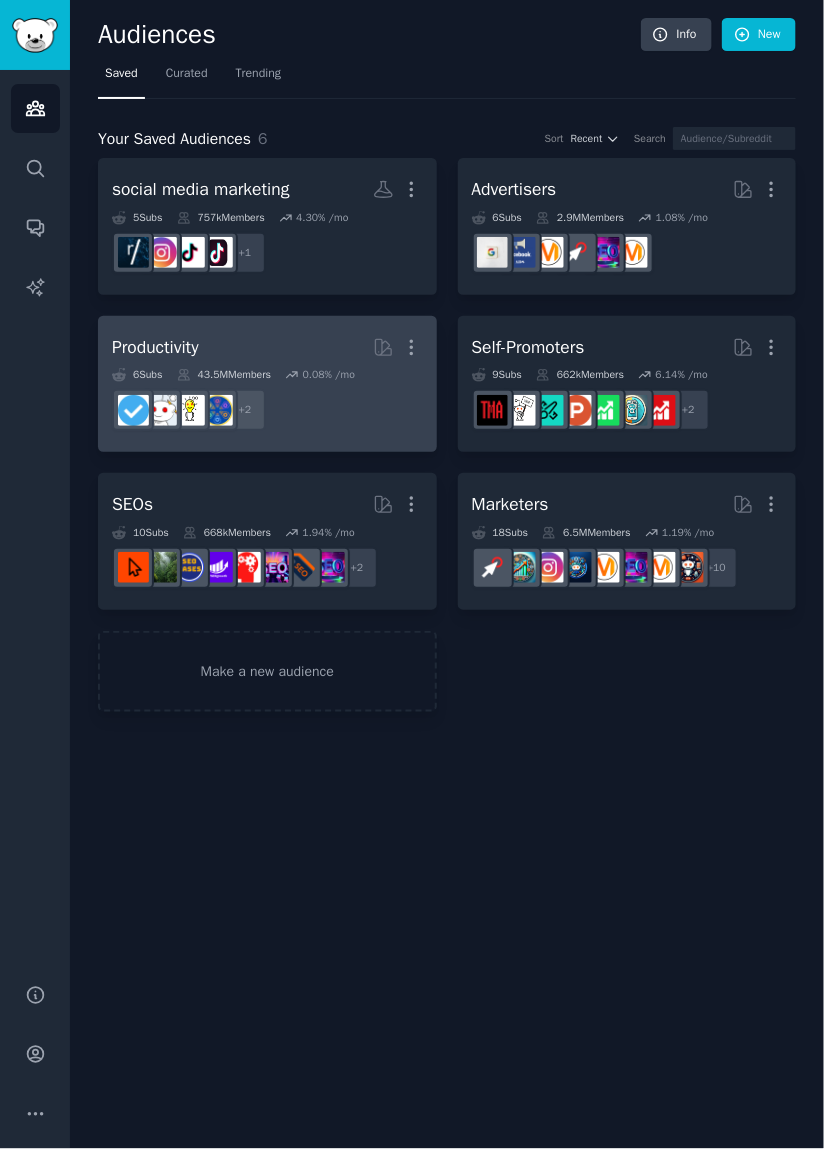click on "+ 2" at bounding box center [267, 410] 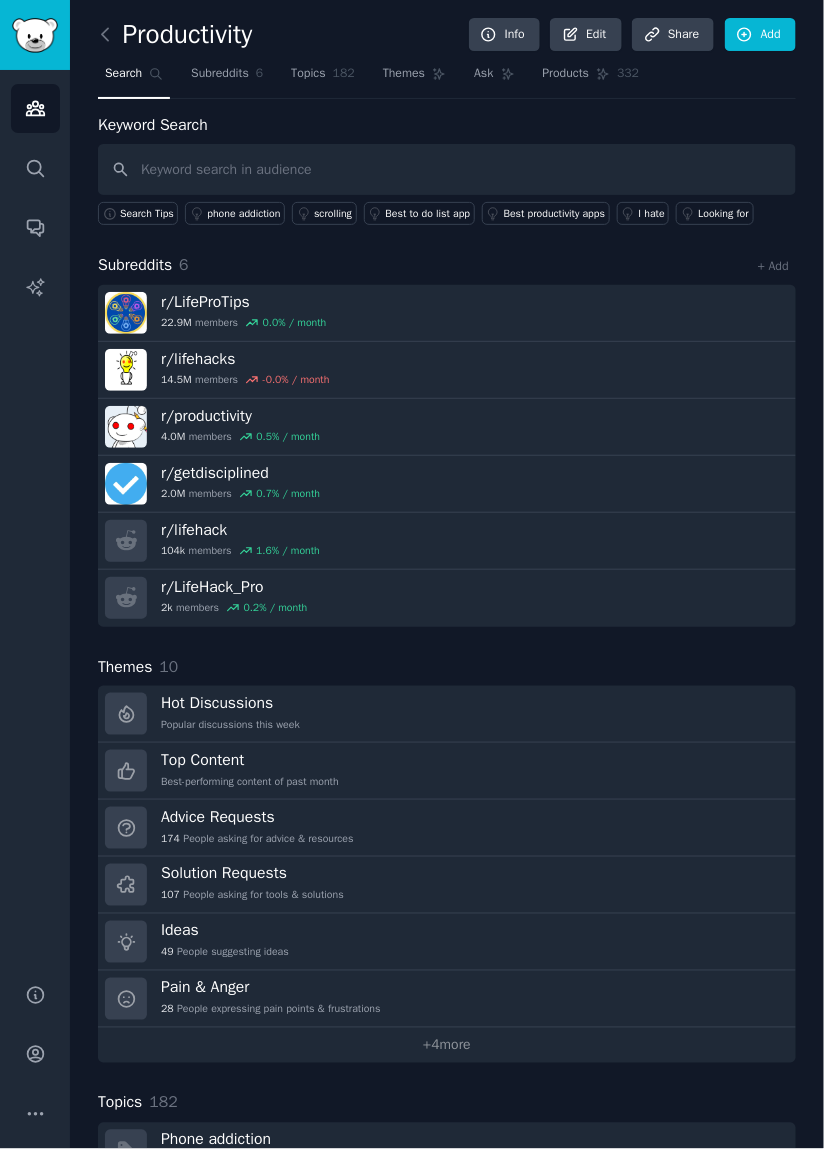 click at bounding box center [447, 169] 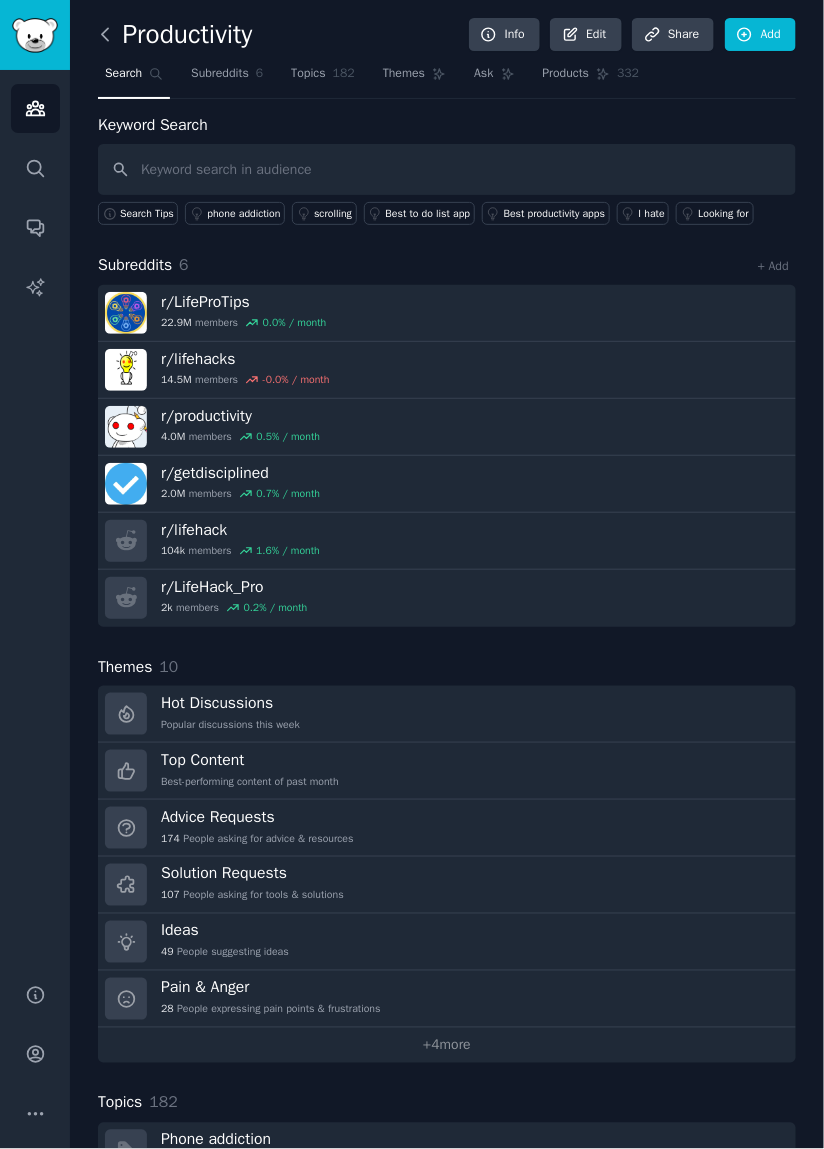 click 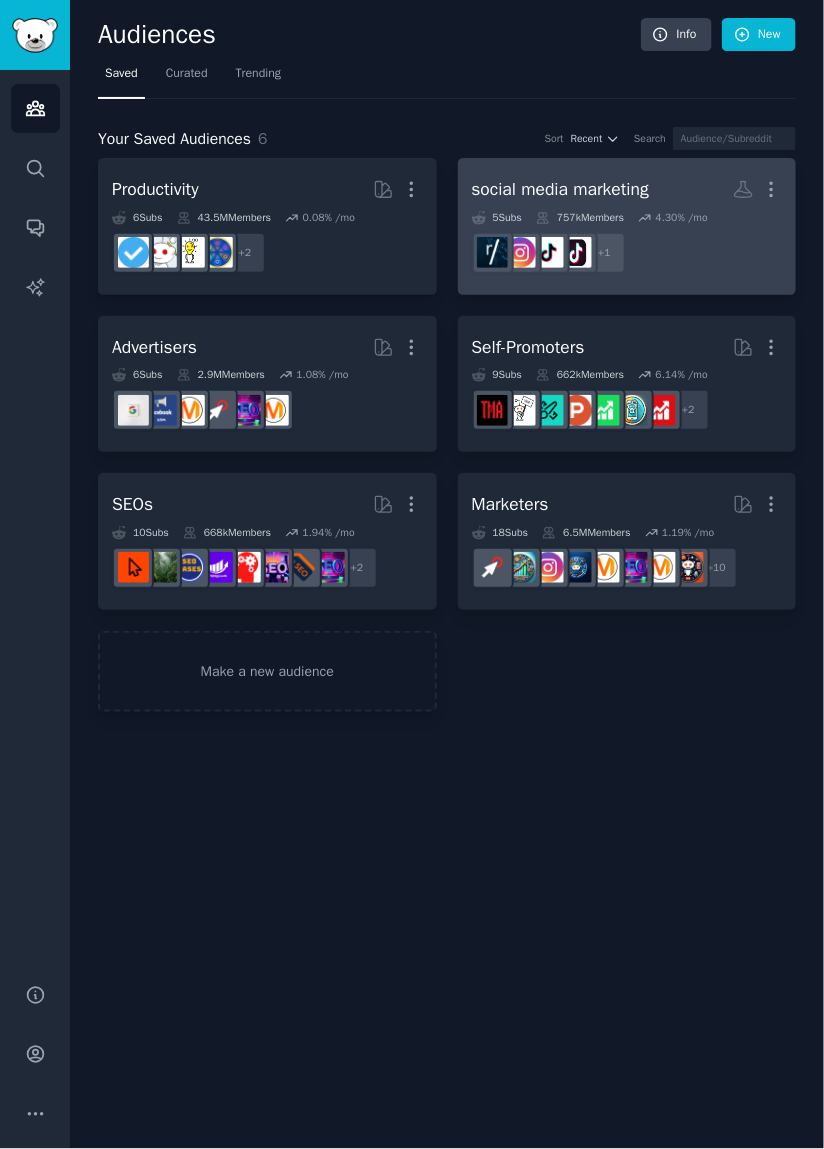 click on "social media marketing More" at bounding box center [627, 189] 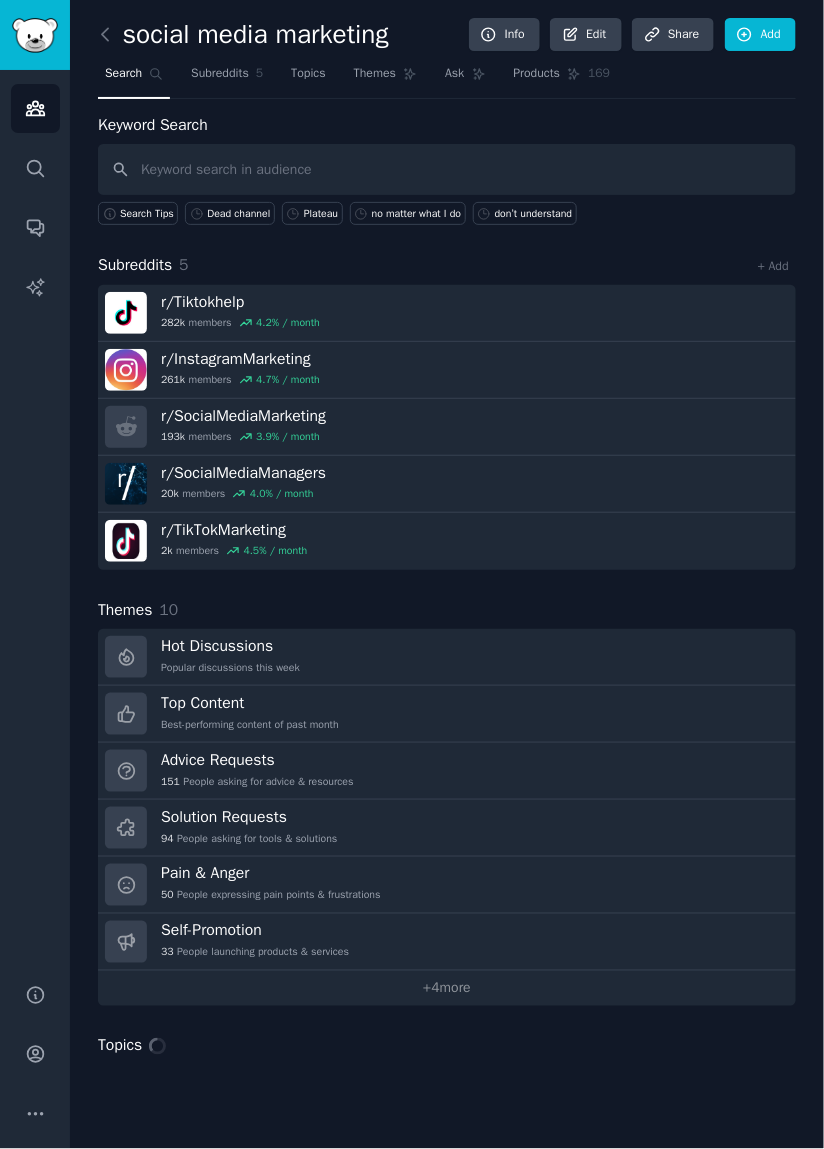 click at bounding box center (447, 169) 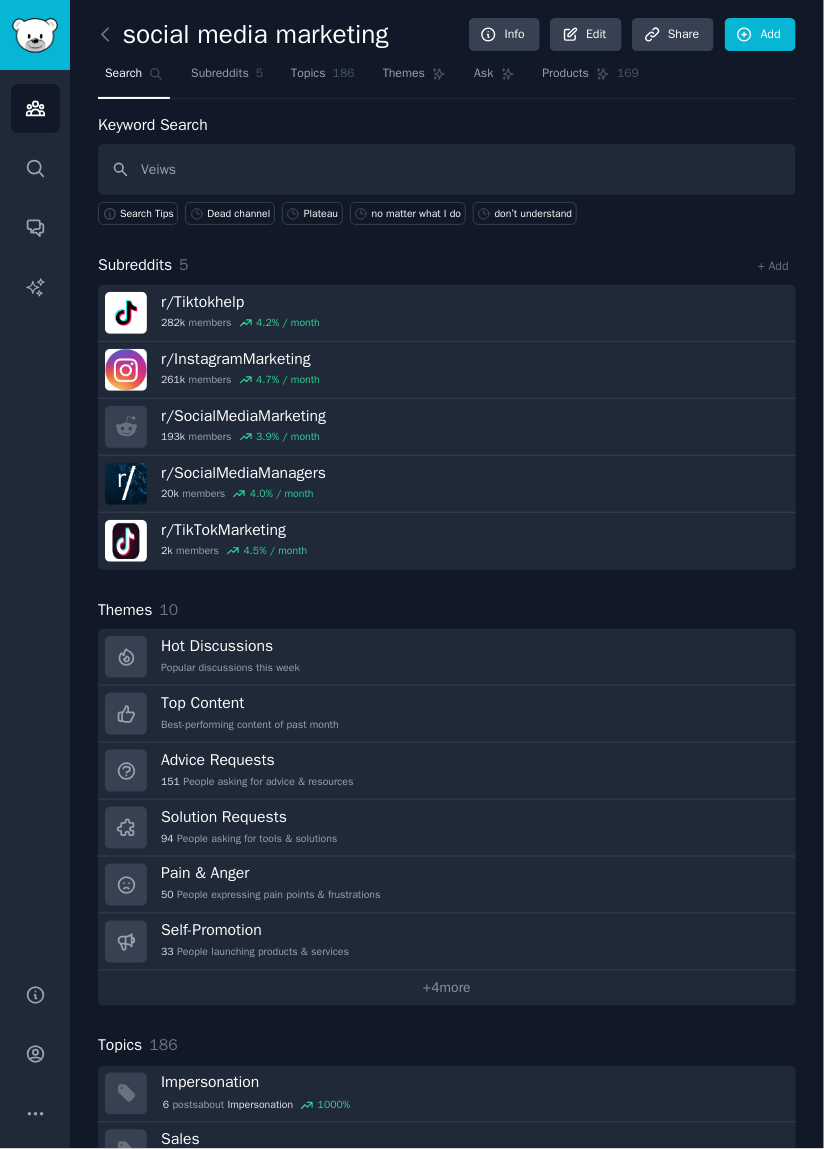 type on "Veiws" 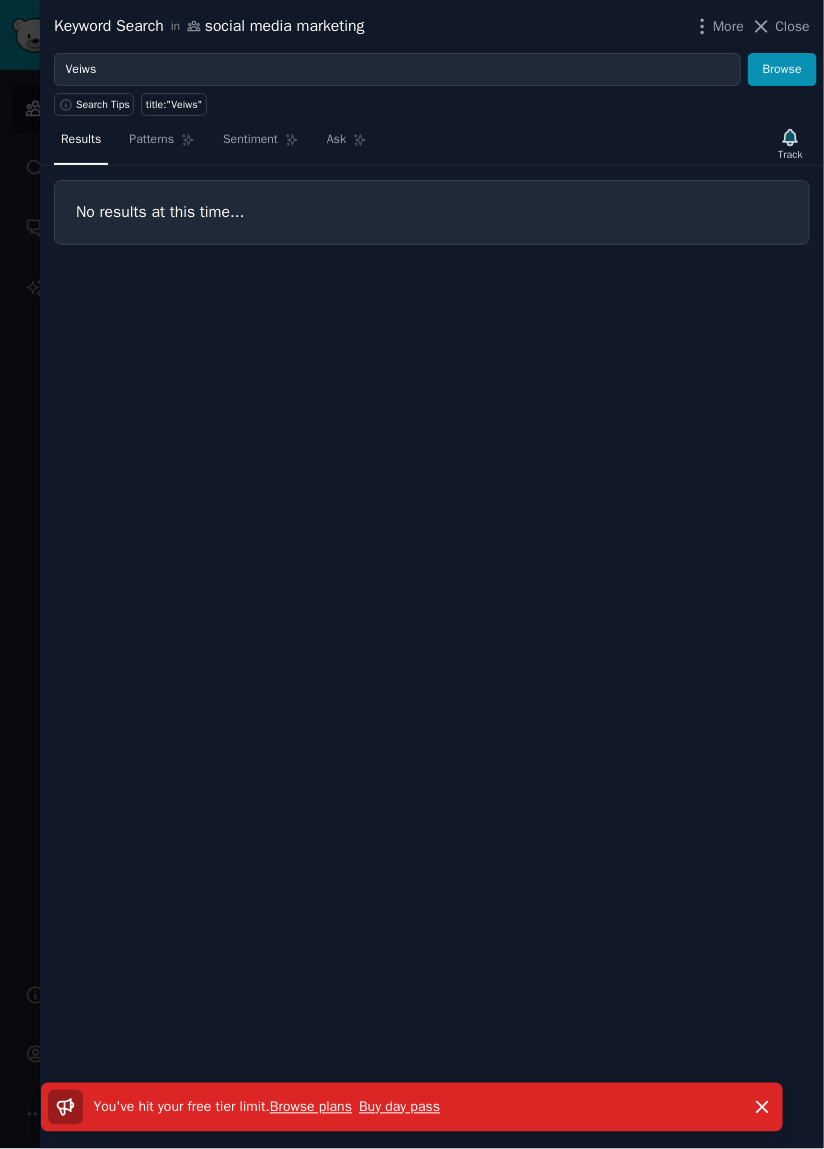 click on "Buy day pass" at bounding box center (399, 1107) 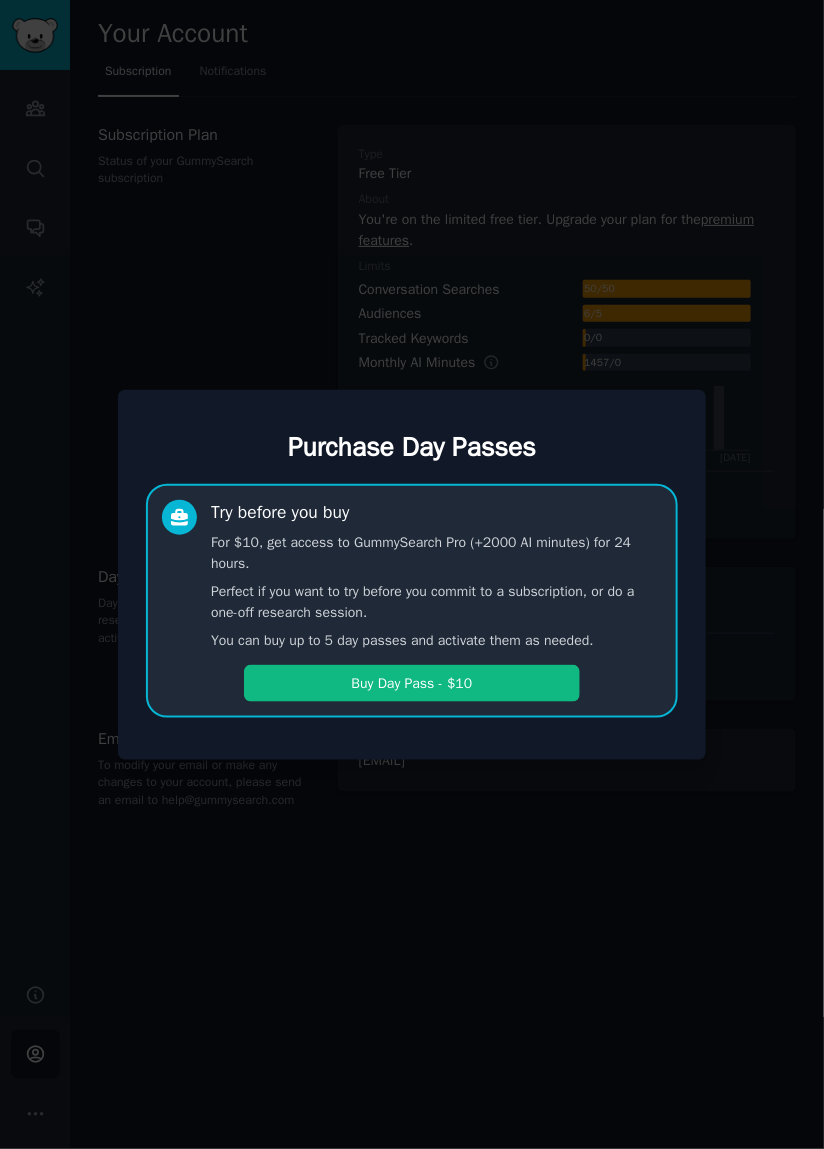 click on "Buy Day Pass - $10" at bounding box center [412, 683] 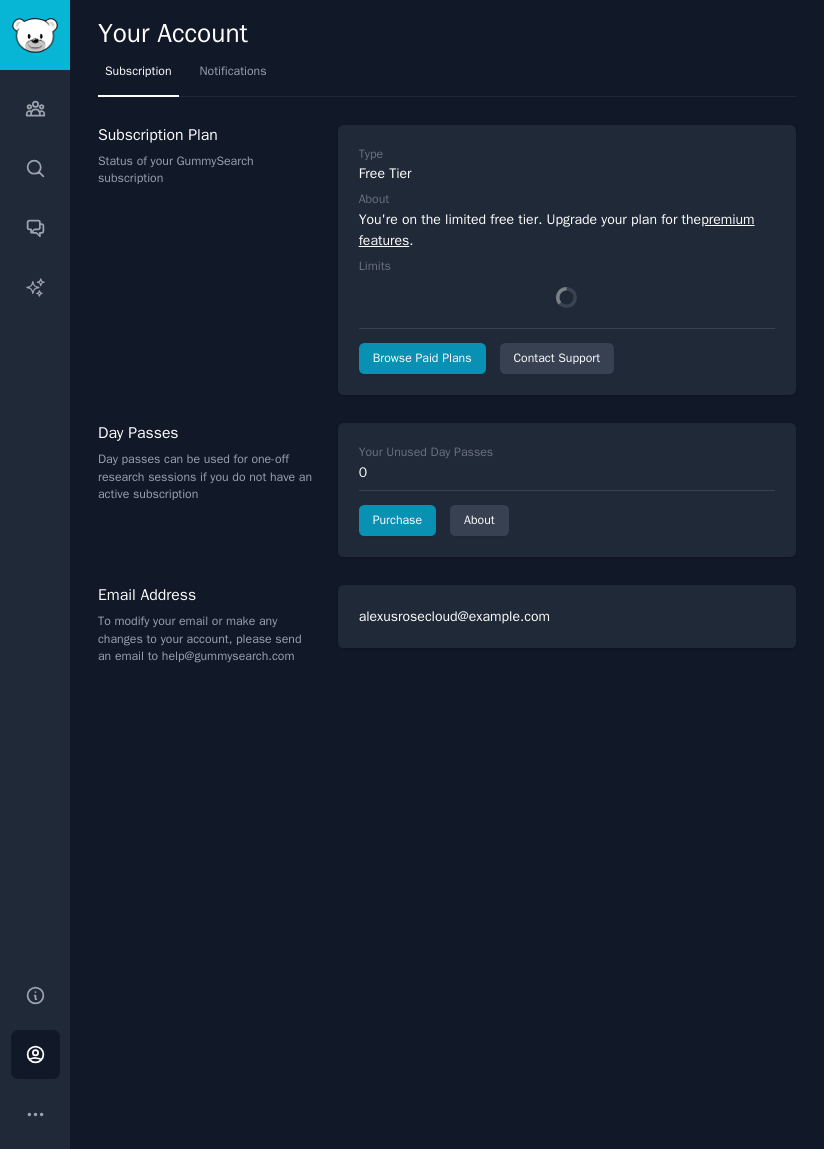 scroll, scrollTop: 0, scrollLeft: 0, axis: both 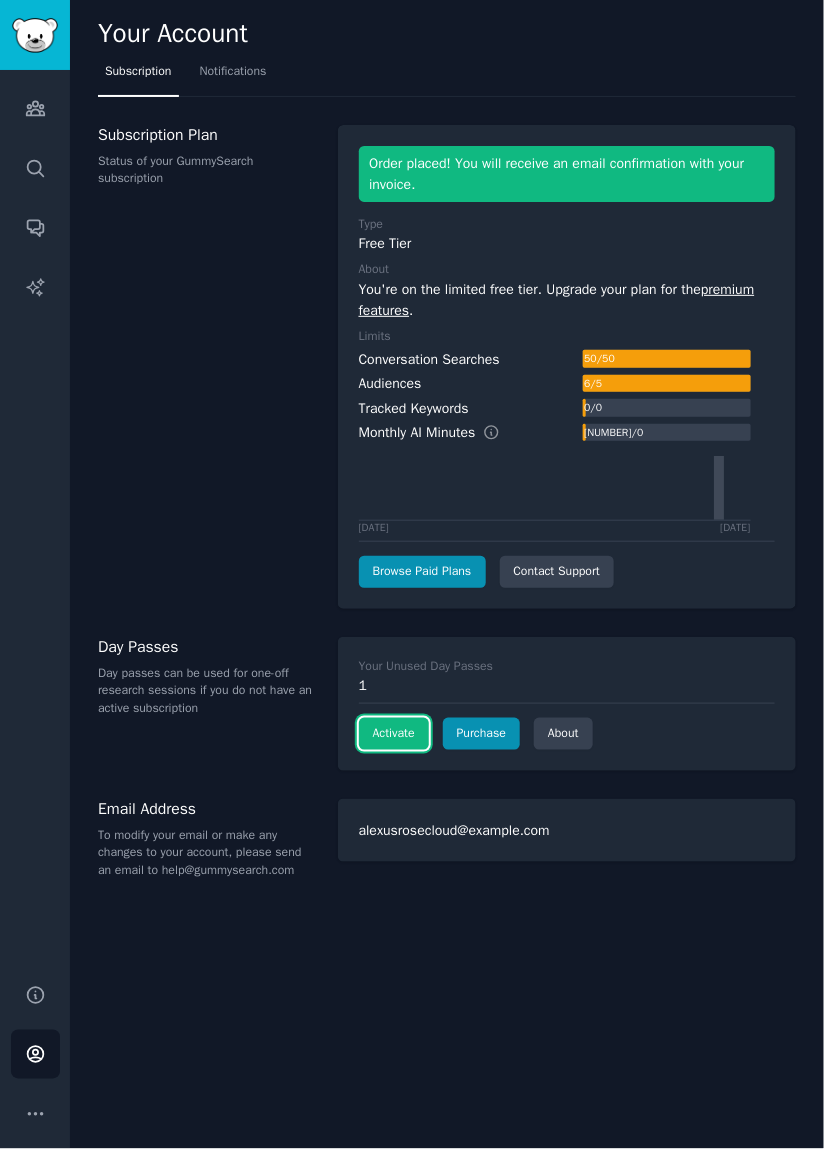 click on "Activate" at bounding box center (394, 734) 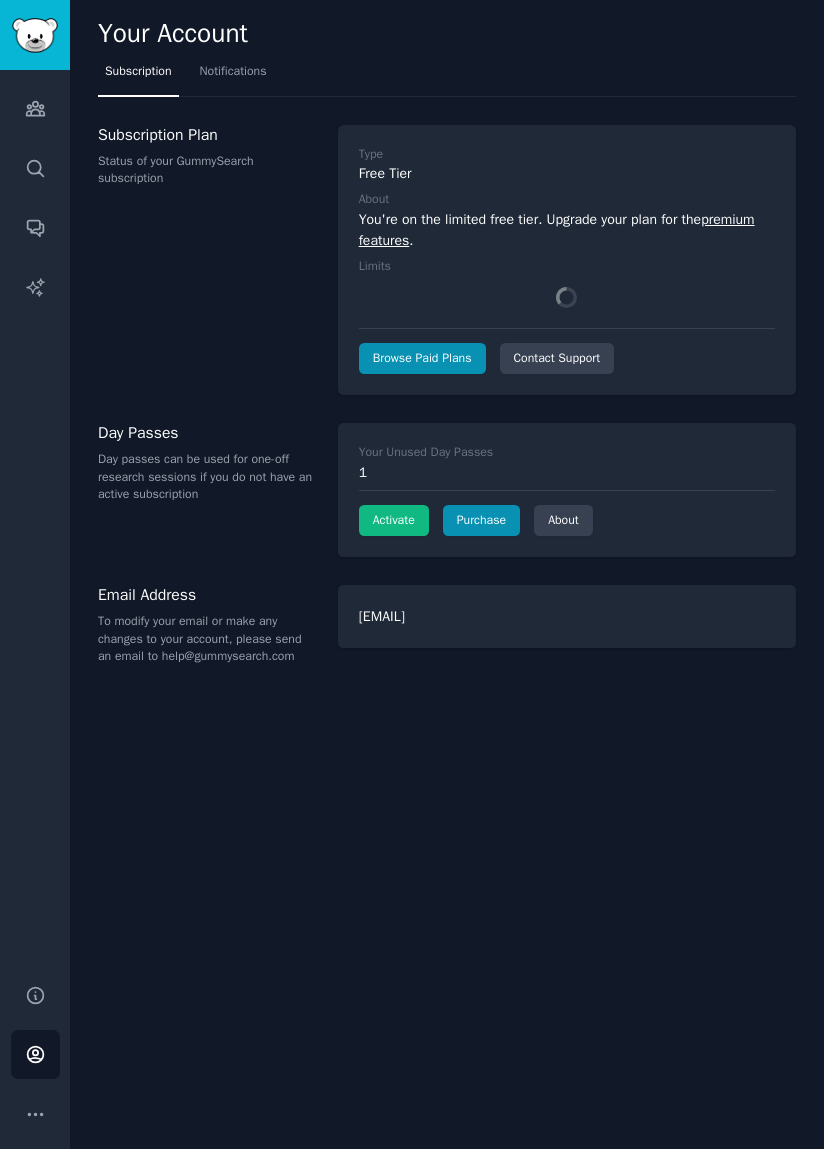 scroll, scrollTop: 0, scrollLeft: 0, axis: both 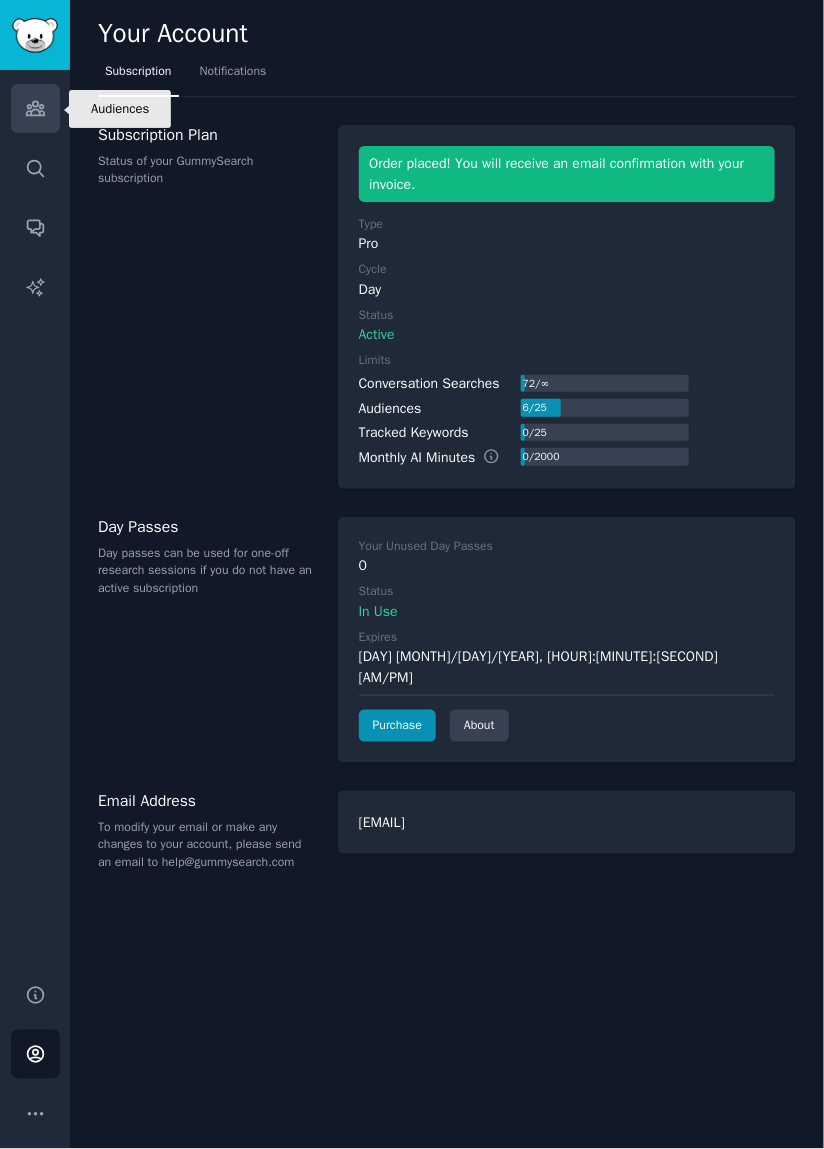 click 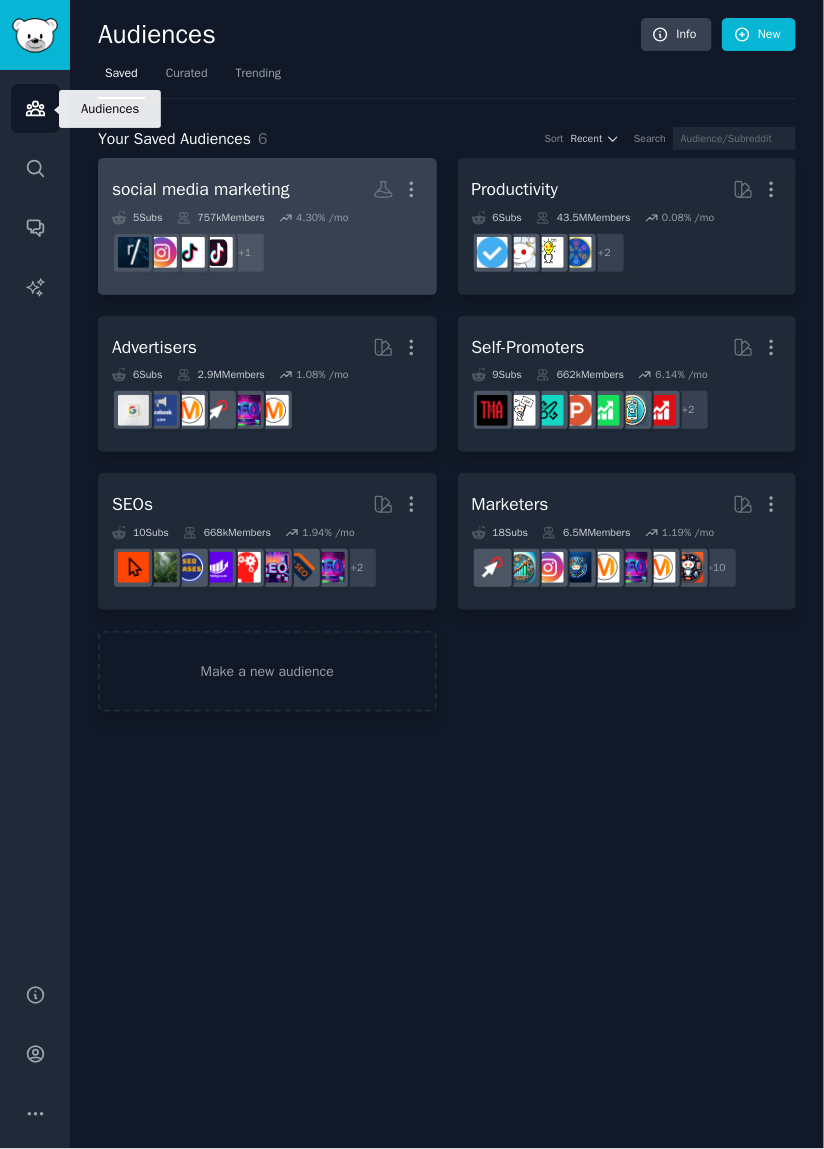 click on "+ 1" at bounding box center [267, 253] 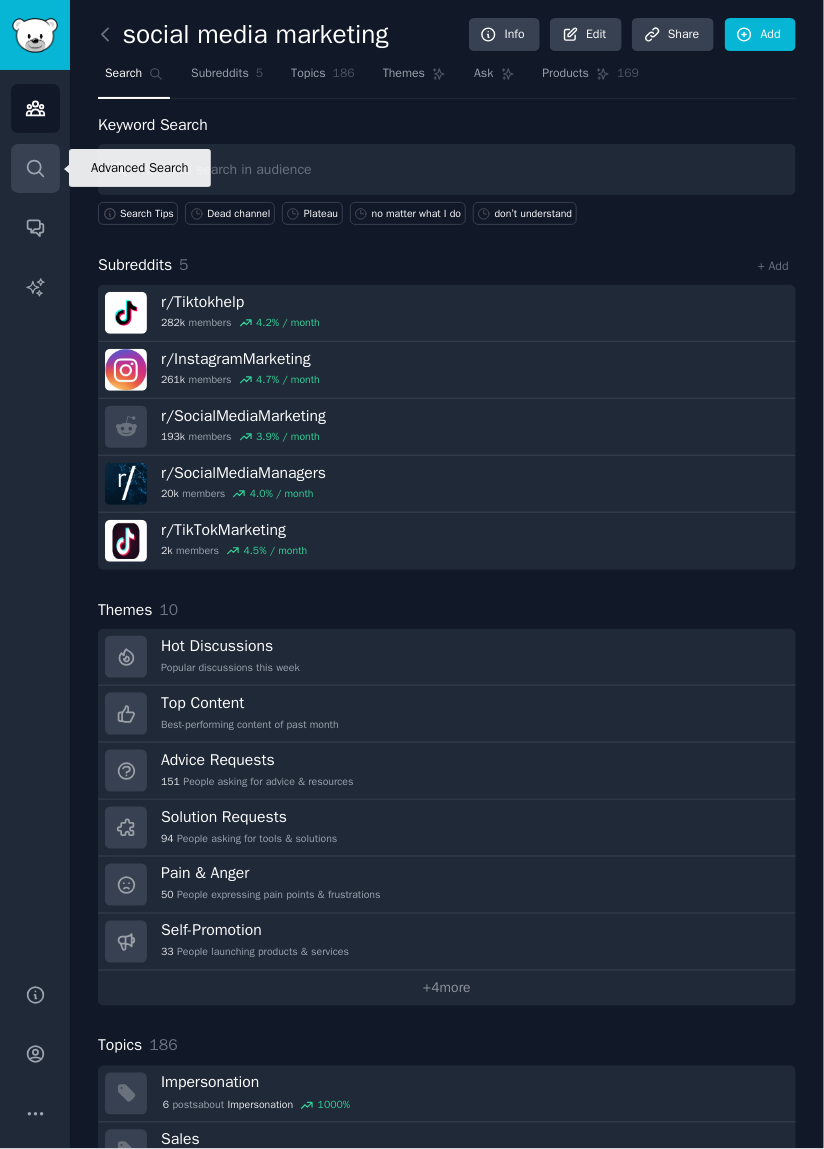click 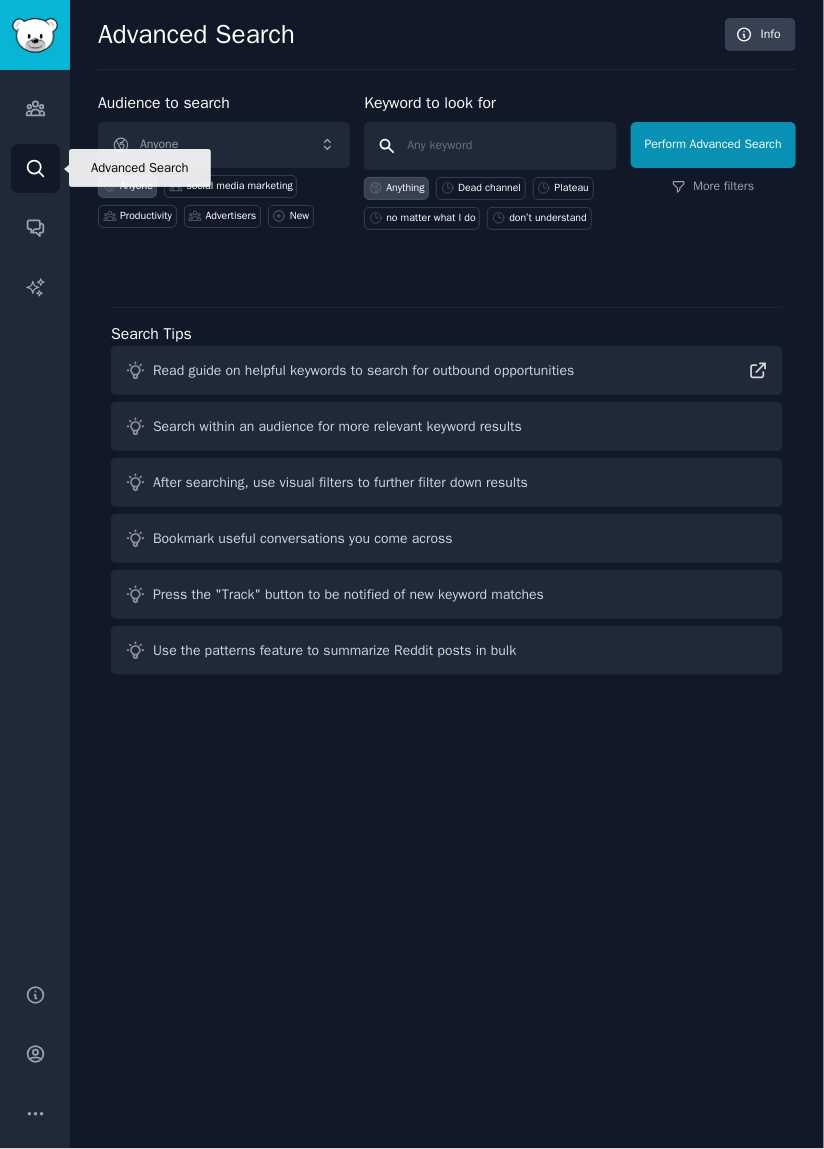click at bounding box center (490, 146) 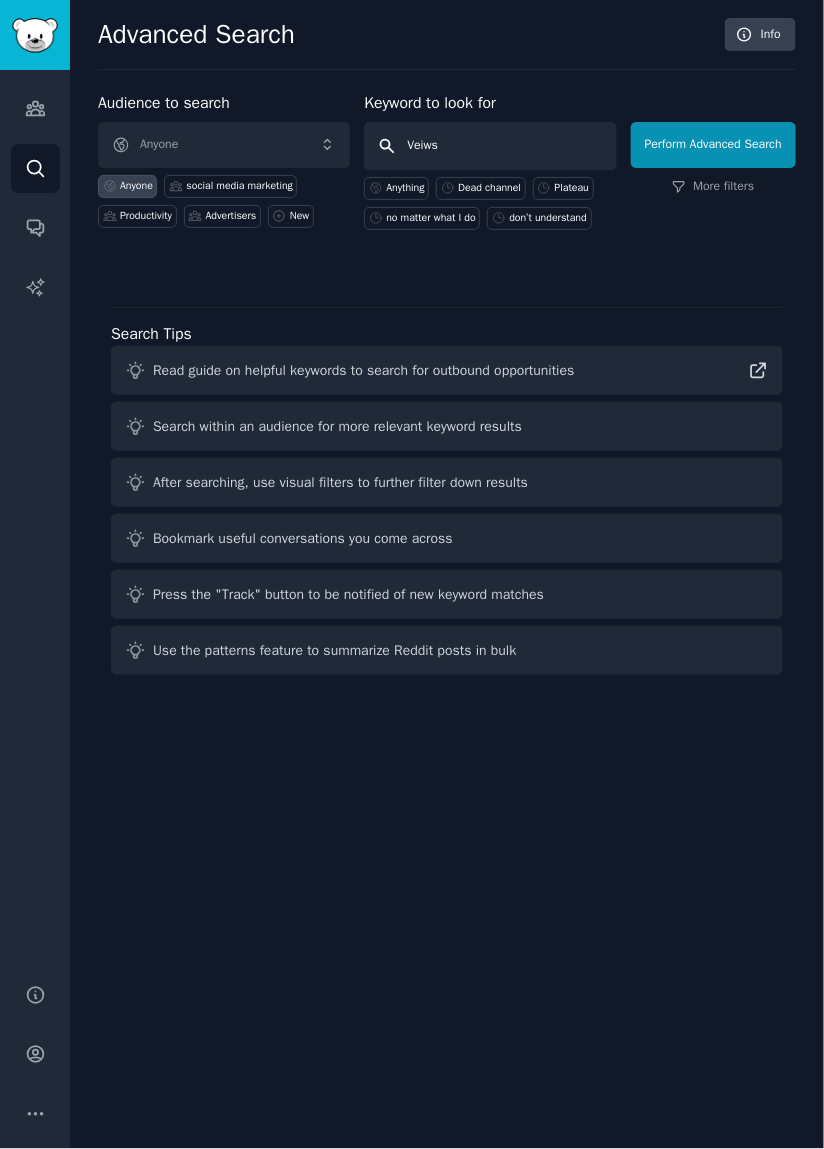 type on "Veiws" 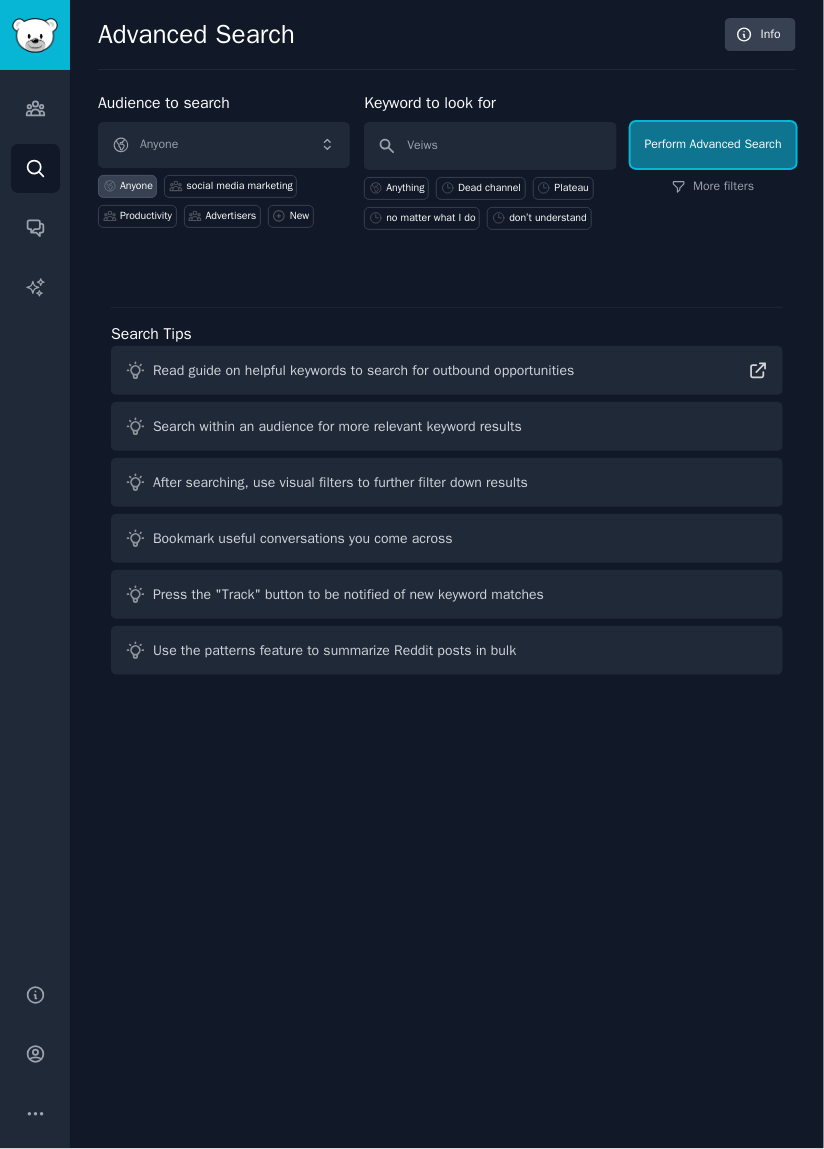 click on "Perform Advanced Search" at bounding box center (713, 145) 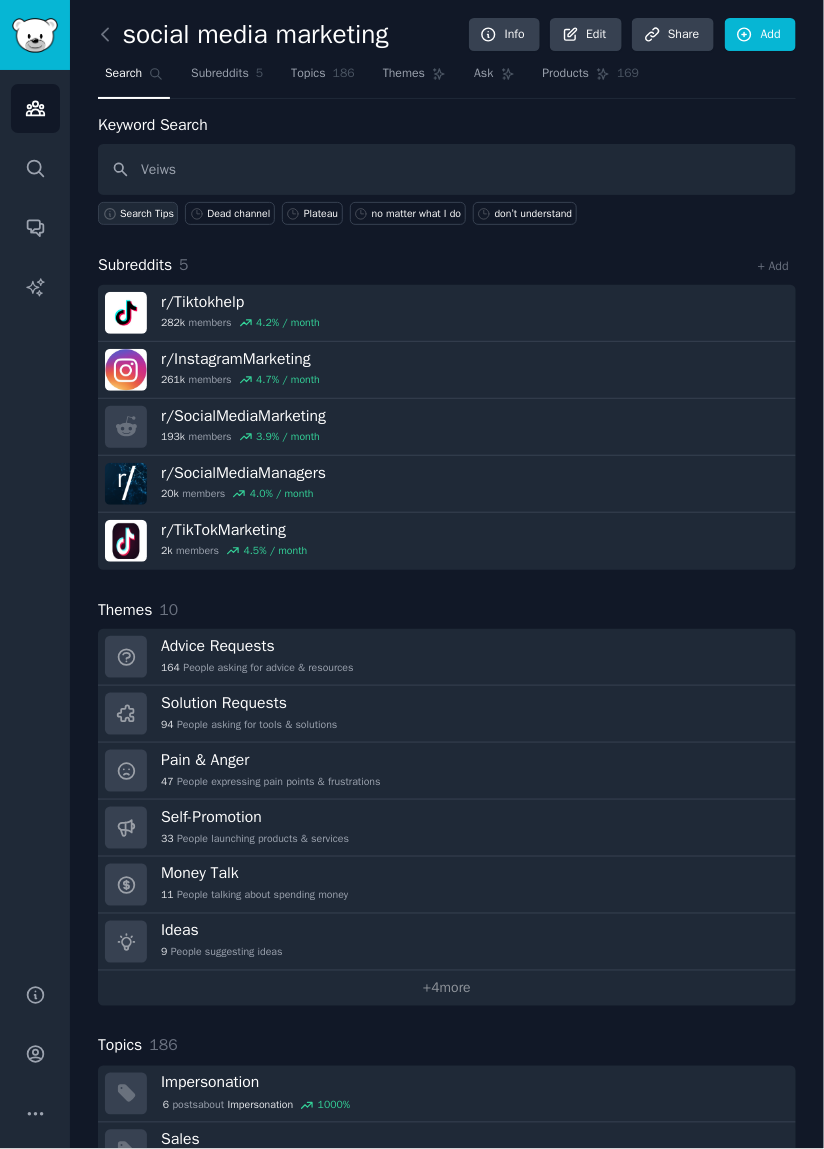 type on "Veiws" 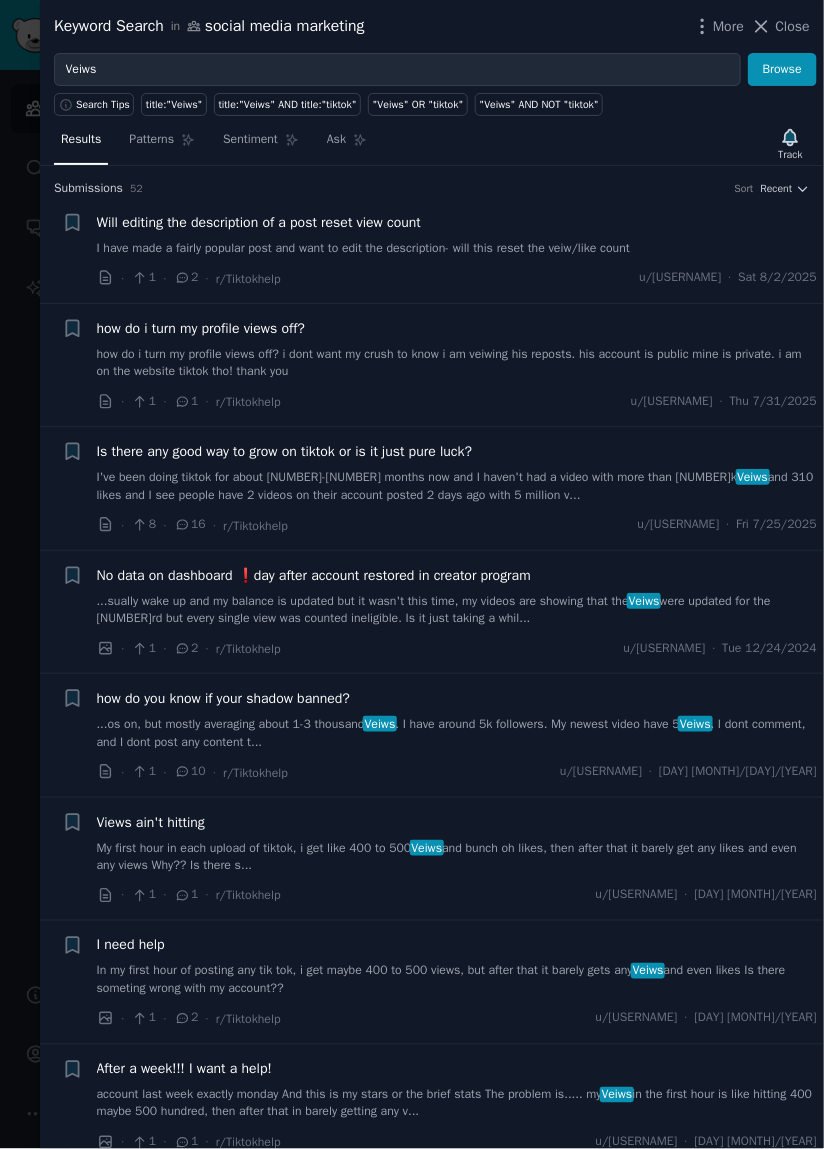 click on "Close" at bounding box center (793, 26) 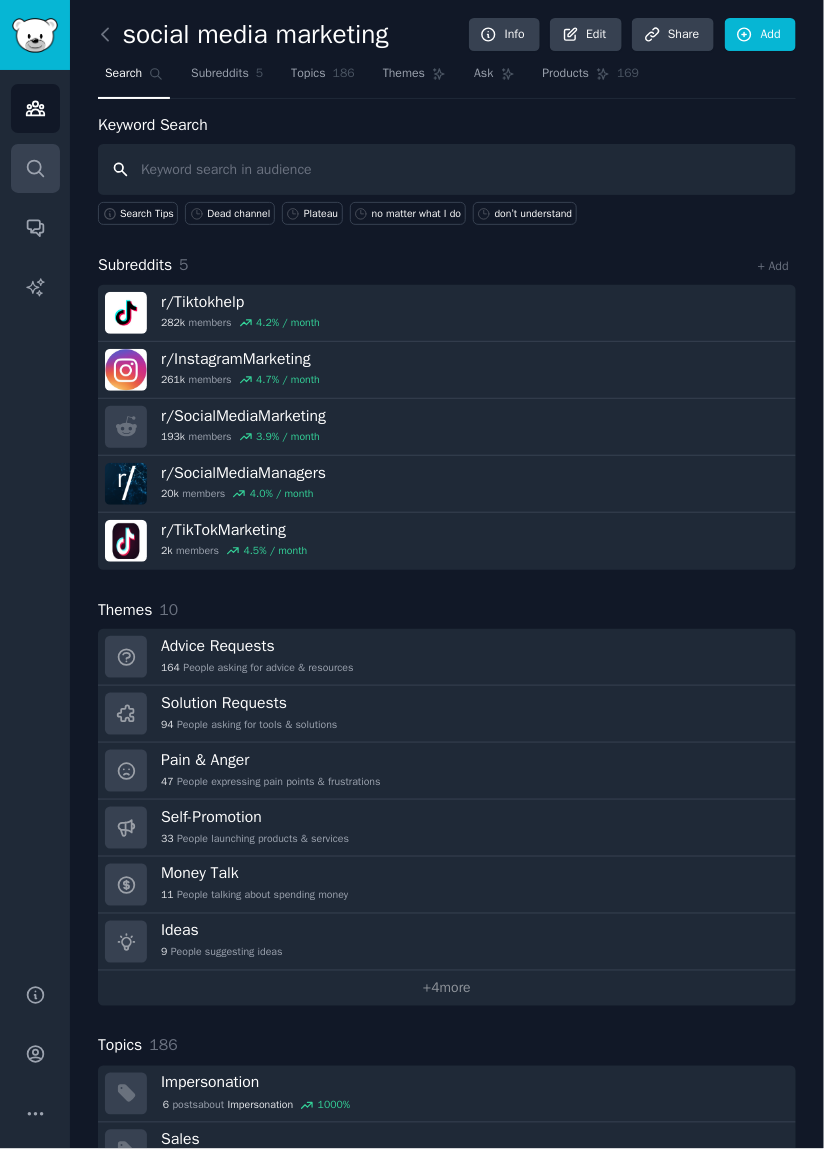 scroll, scrollTop: 0, scrollLeft: 0, axis: both 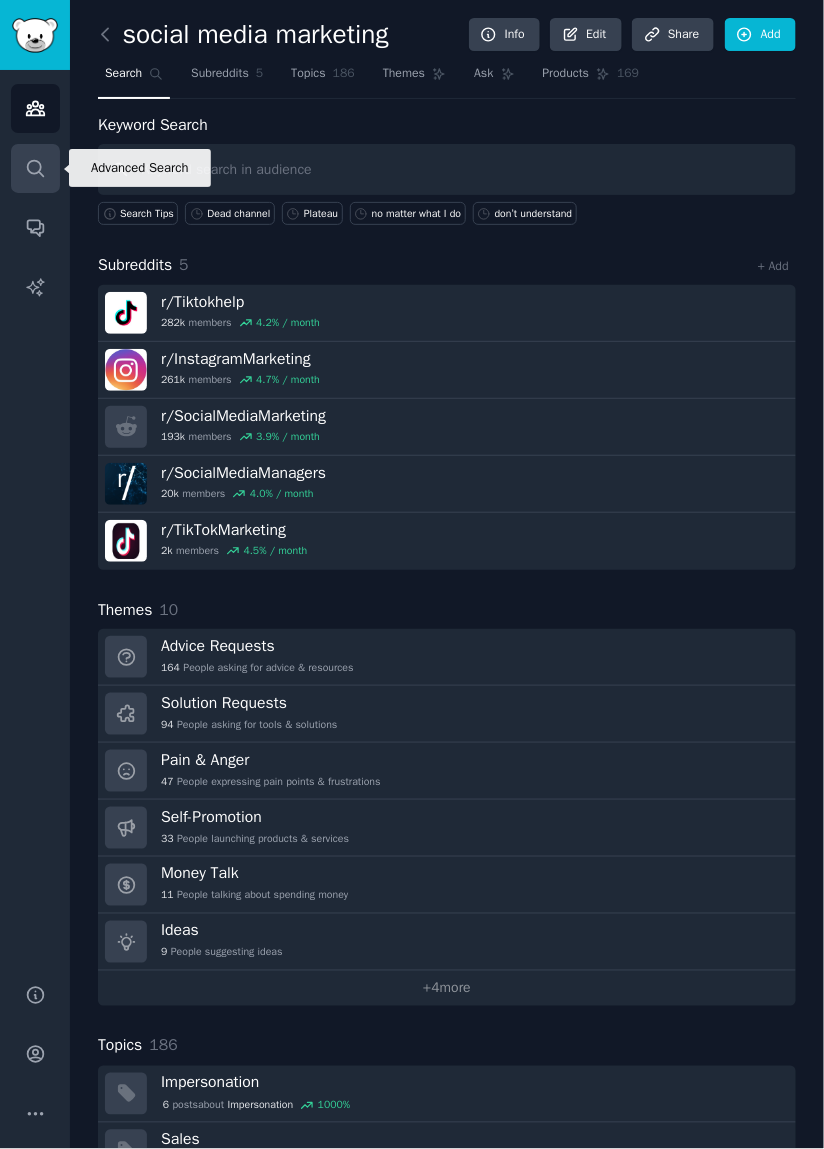 click on "Search" at bounding box center [35, 168] 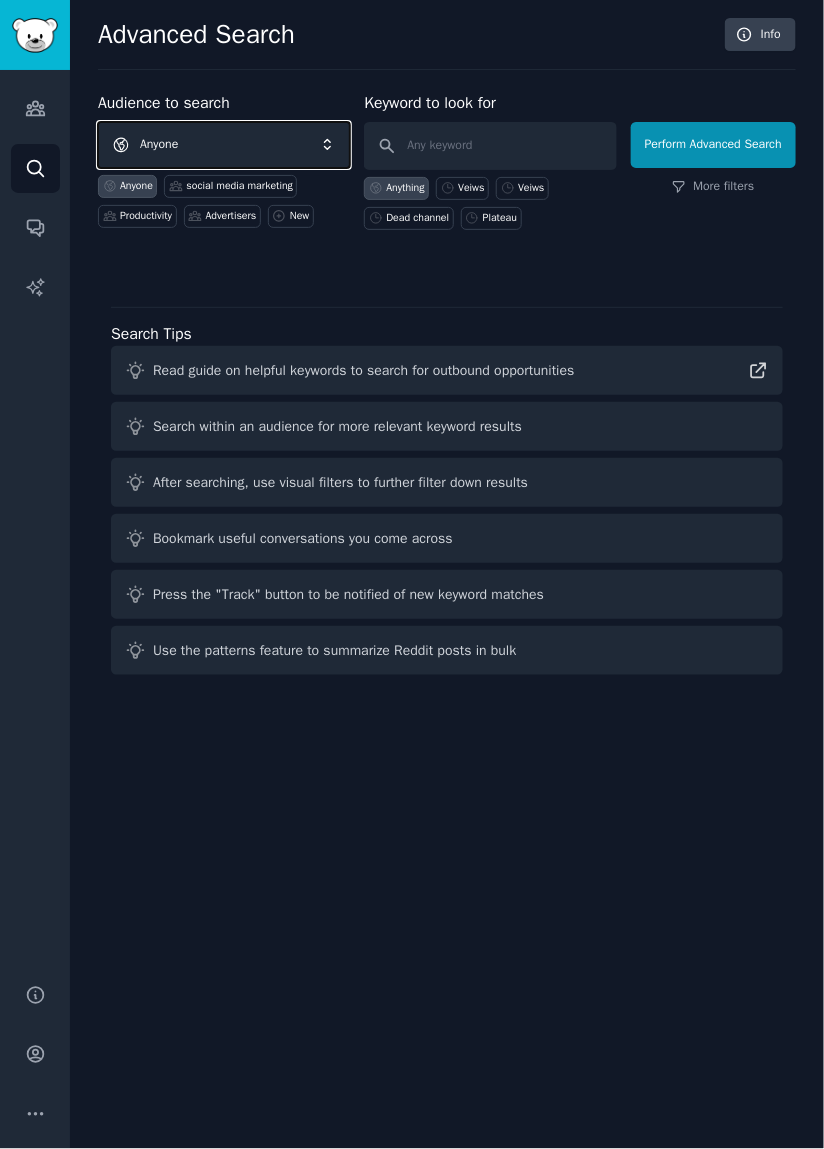 click on "Anyone" at bounding box center [224, 145] 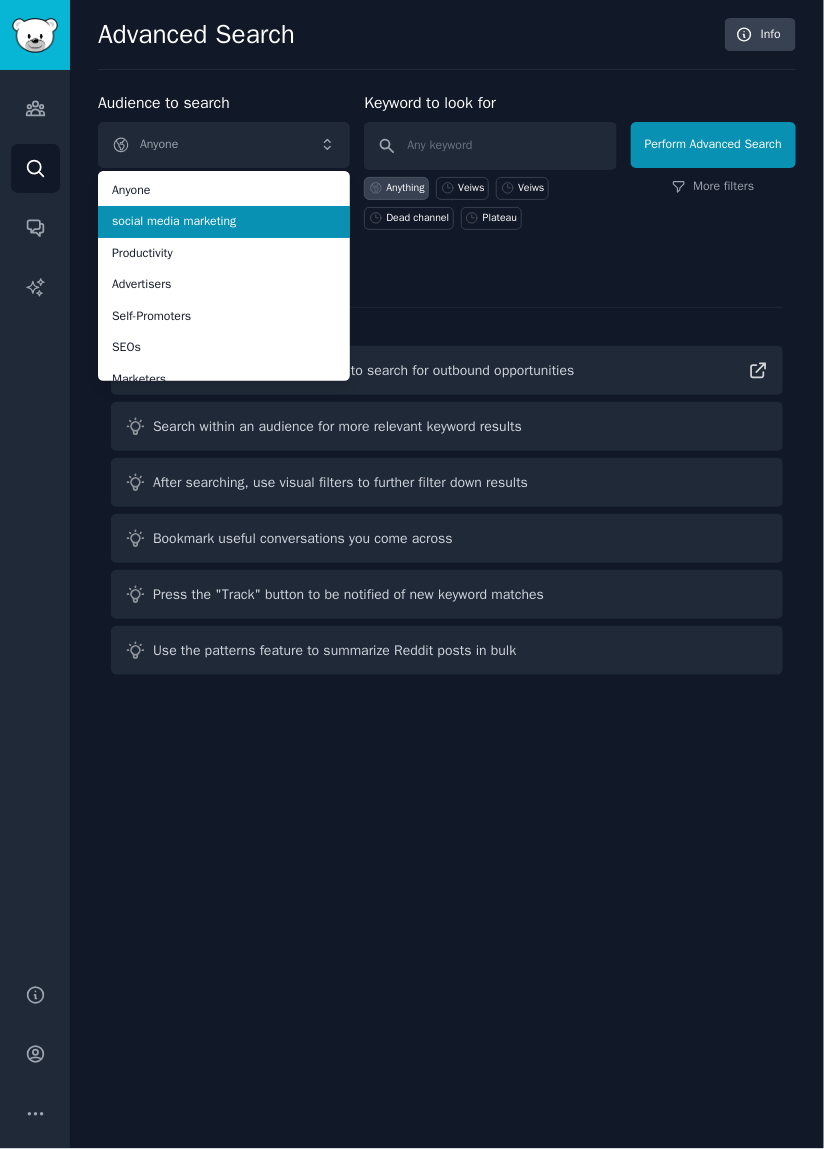 click on "social media marketing" at bounding box center (224, 222) 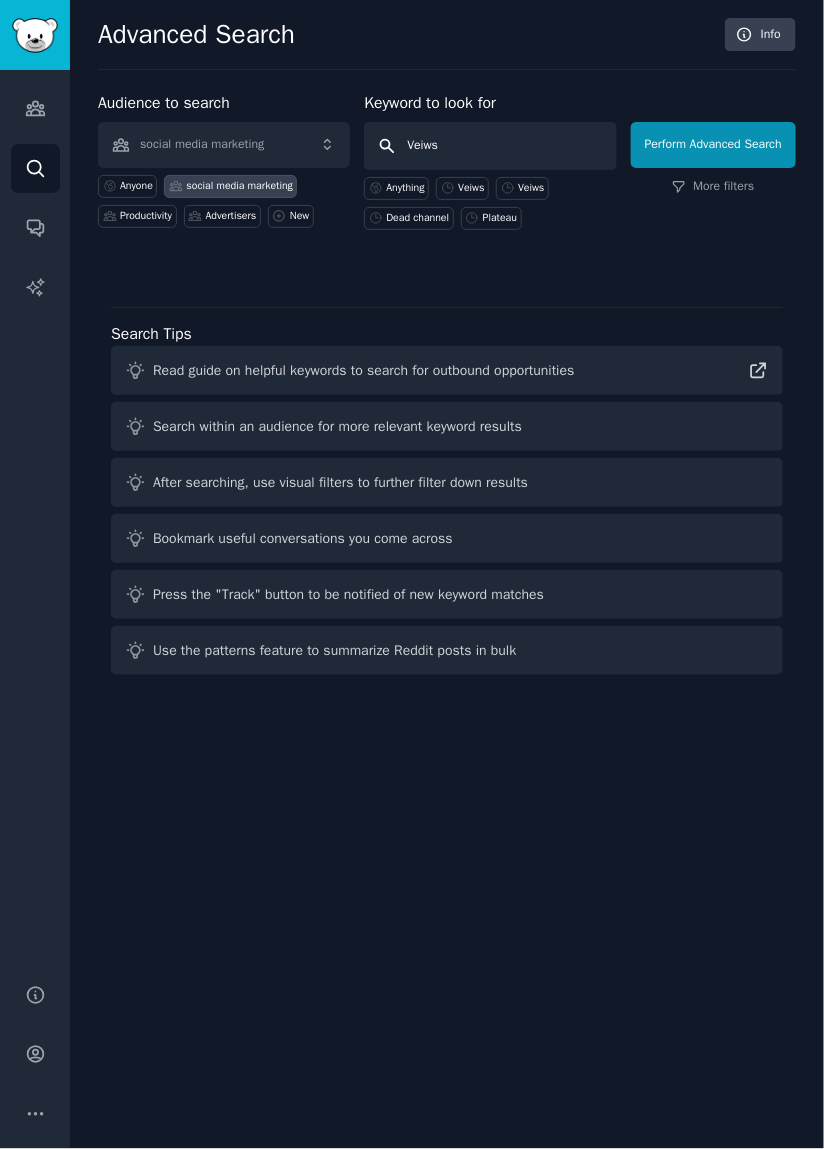type on "Veiws" 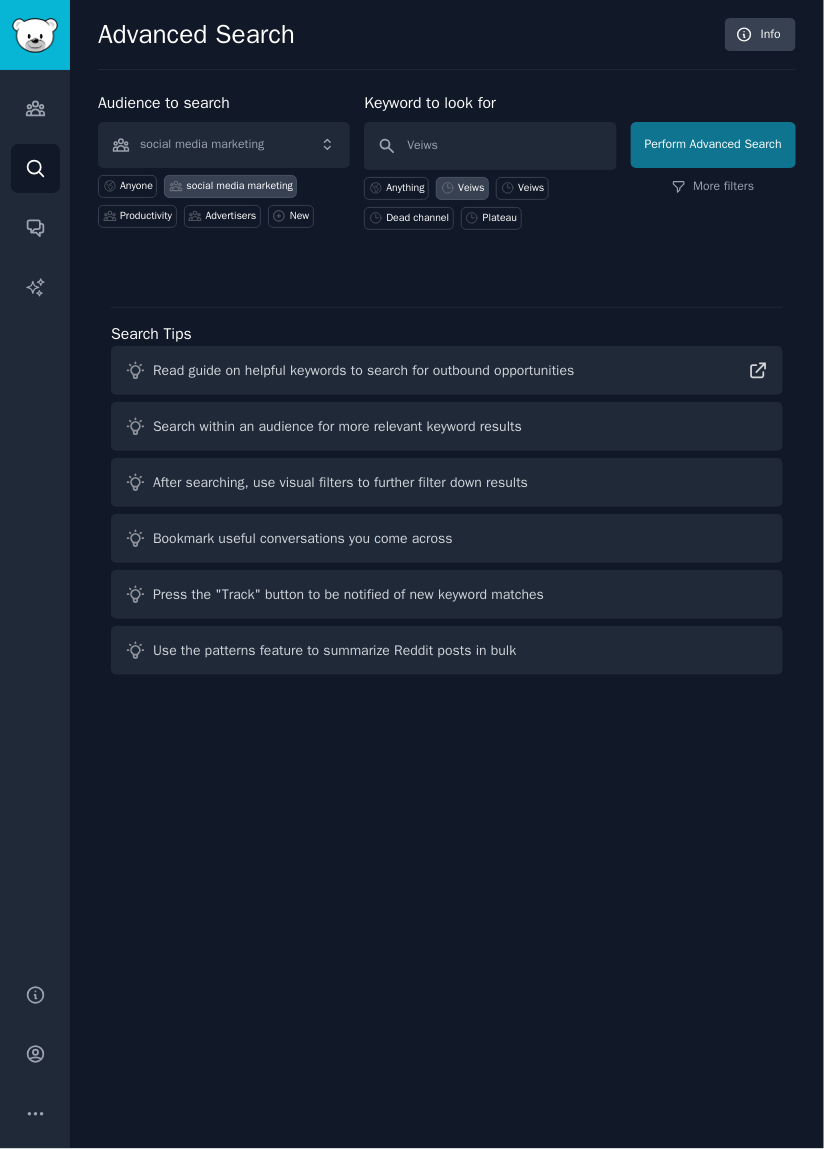 click on "Perform Advanced Search" at bounding box center [713, 145] 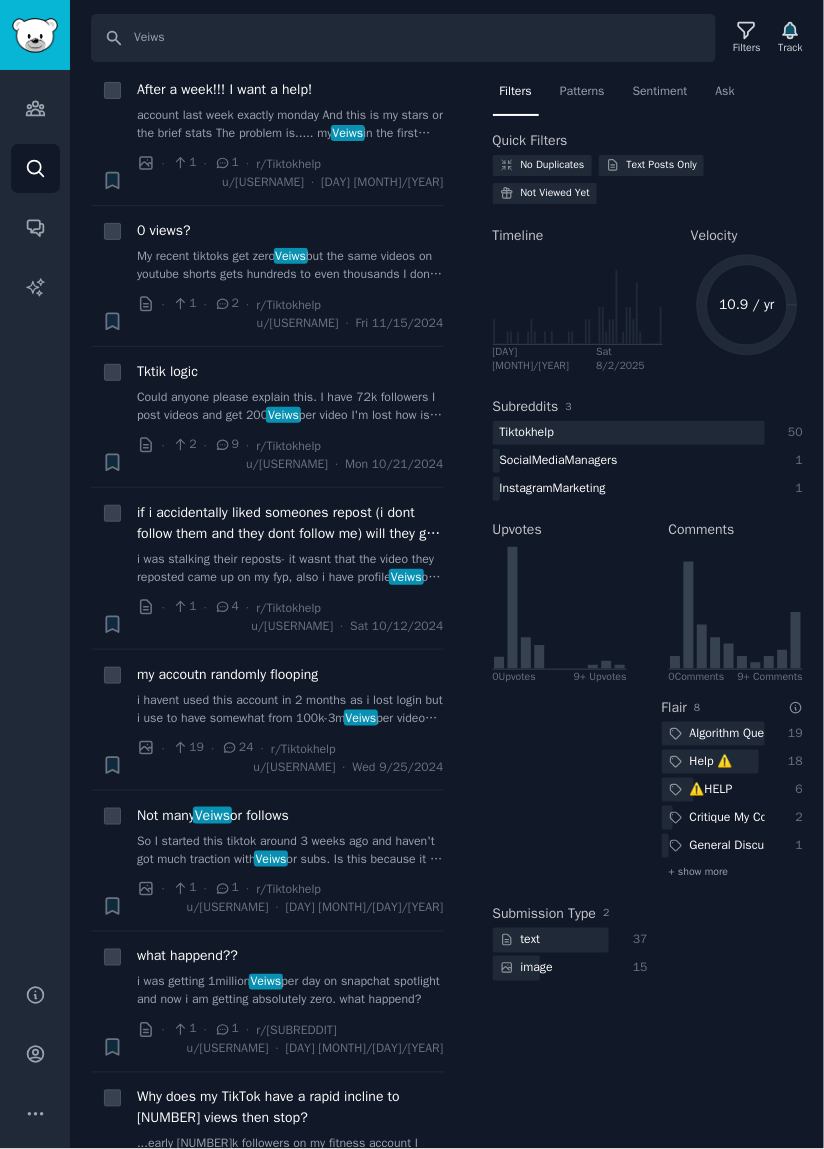 scroll, scrollTop: 0, scrollLeft: 0, axis: both 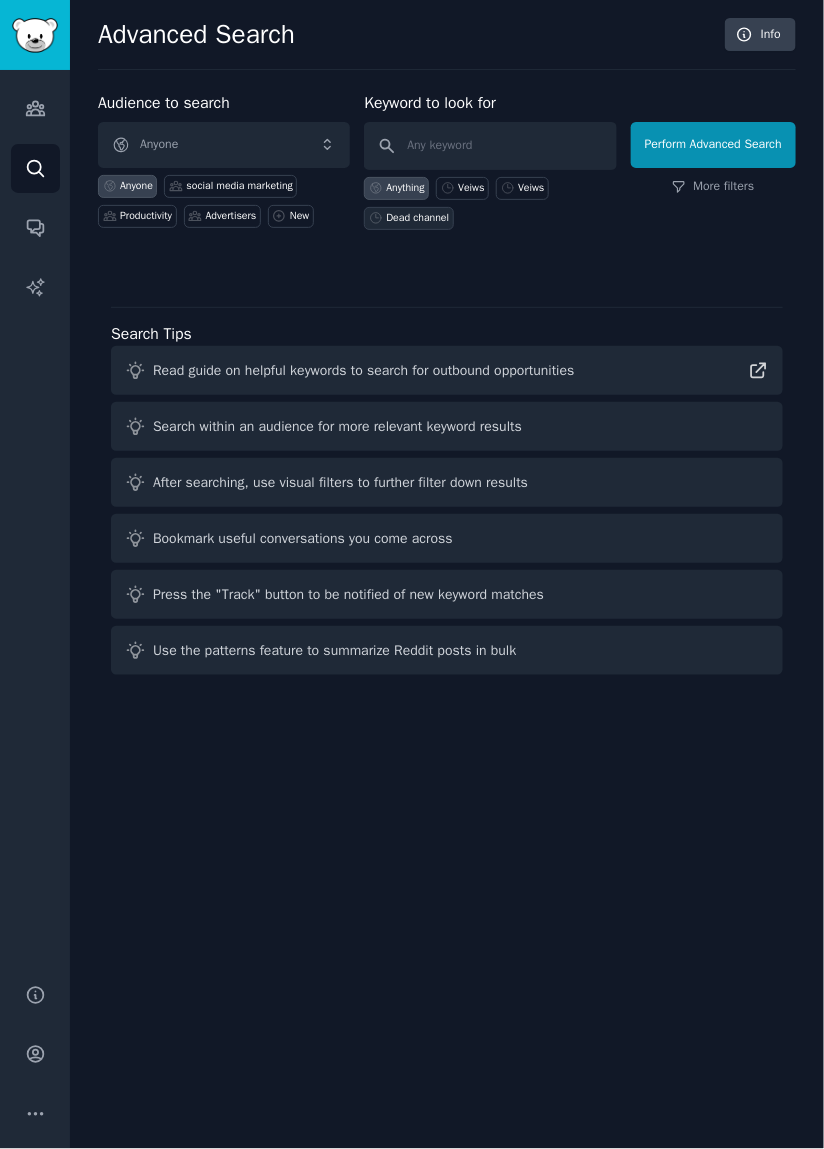 click on "Dead channel" at bounding box center [408, 218] 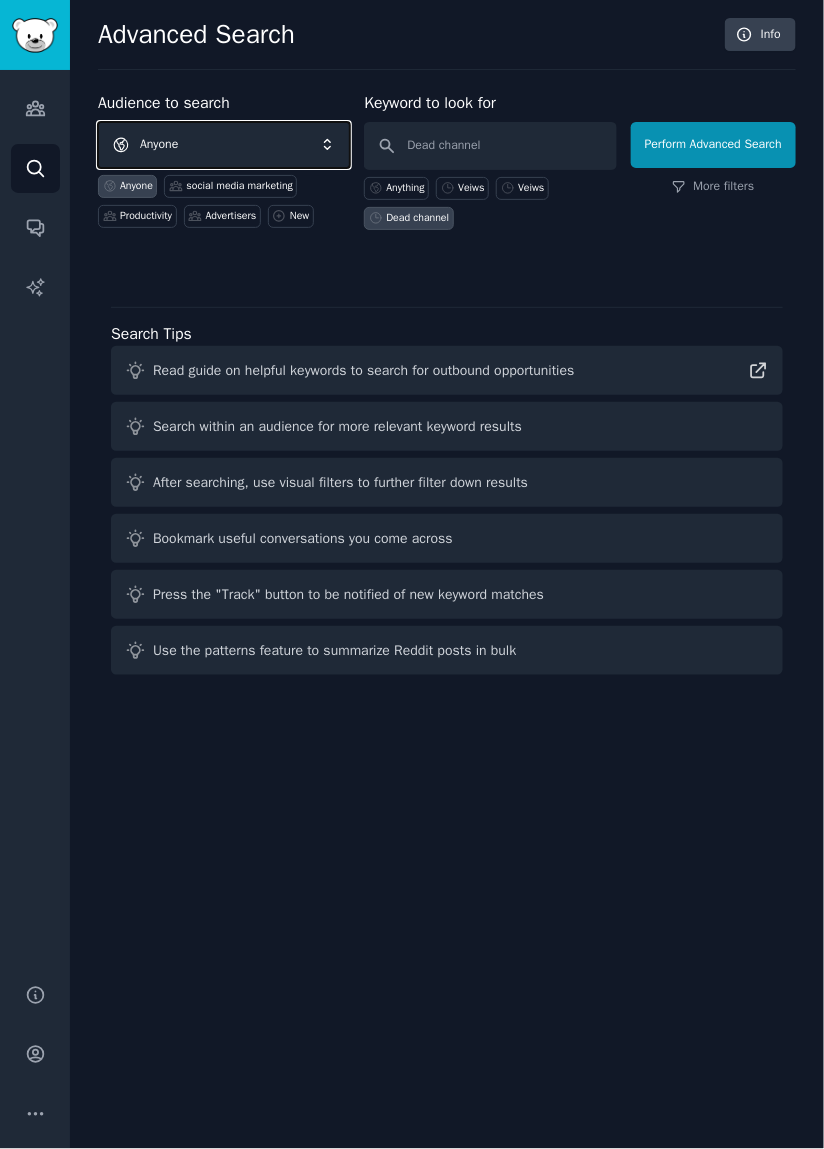click on "Anyone" at bounding box center (224, 145) 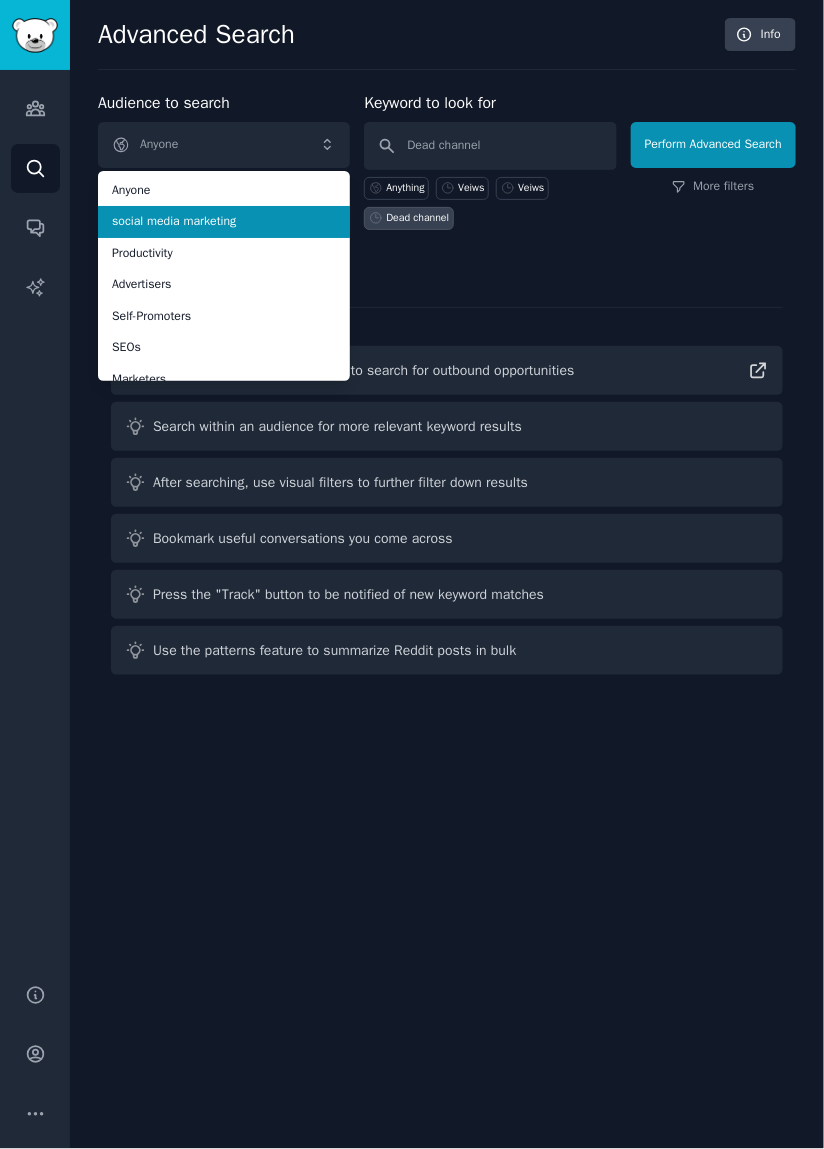click on "social media marketing" at bounding box center [224, 222] 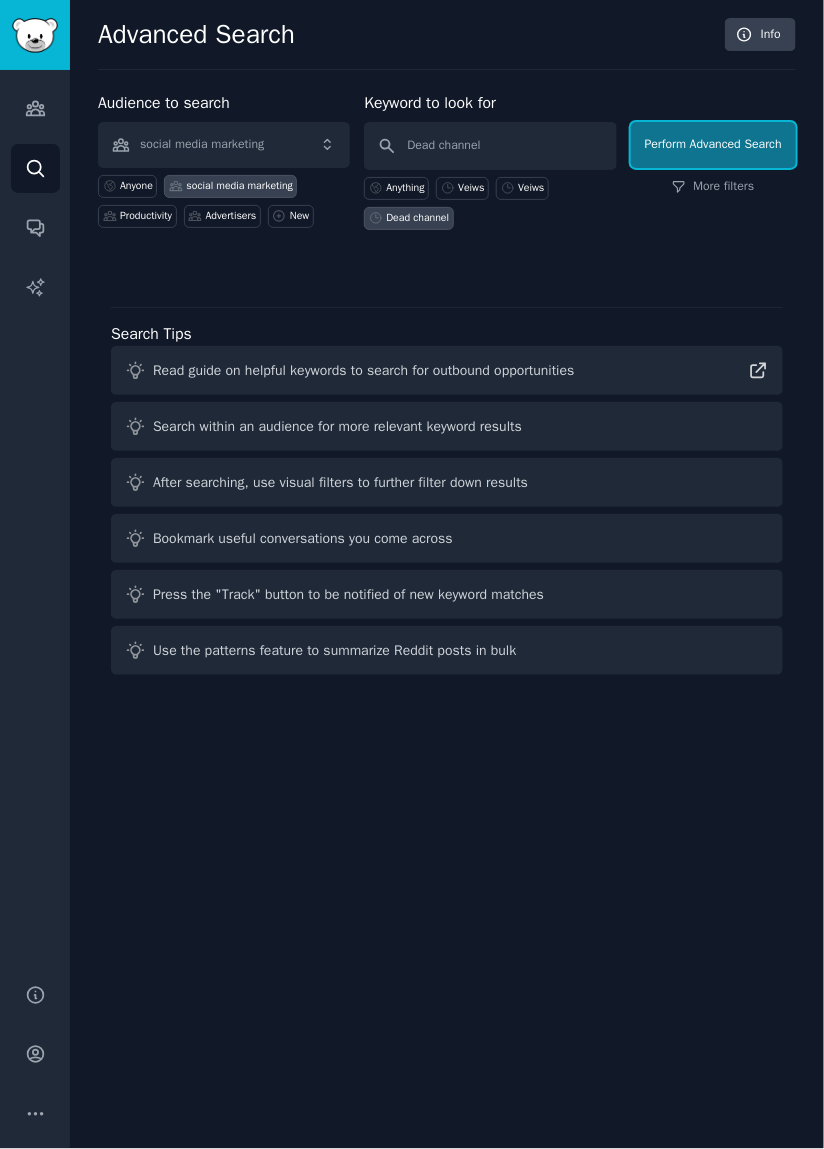 click on "Perform Advanced Search" at bounding box center [713, 145] 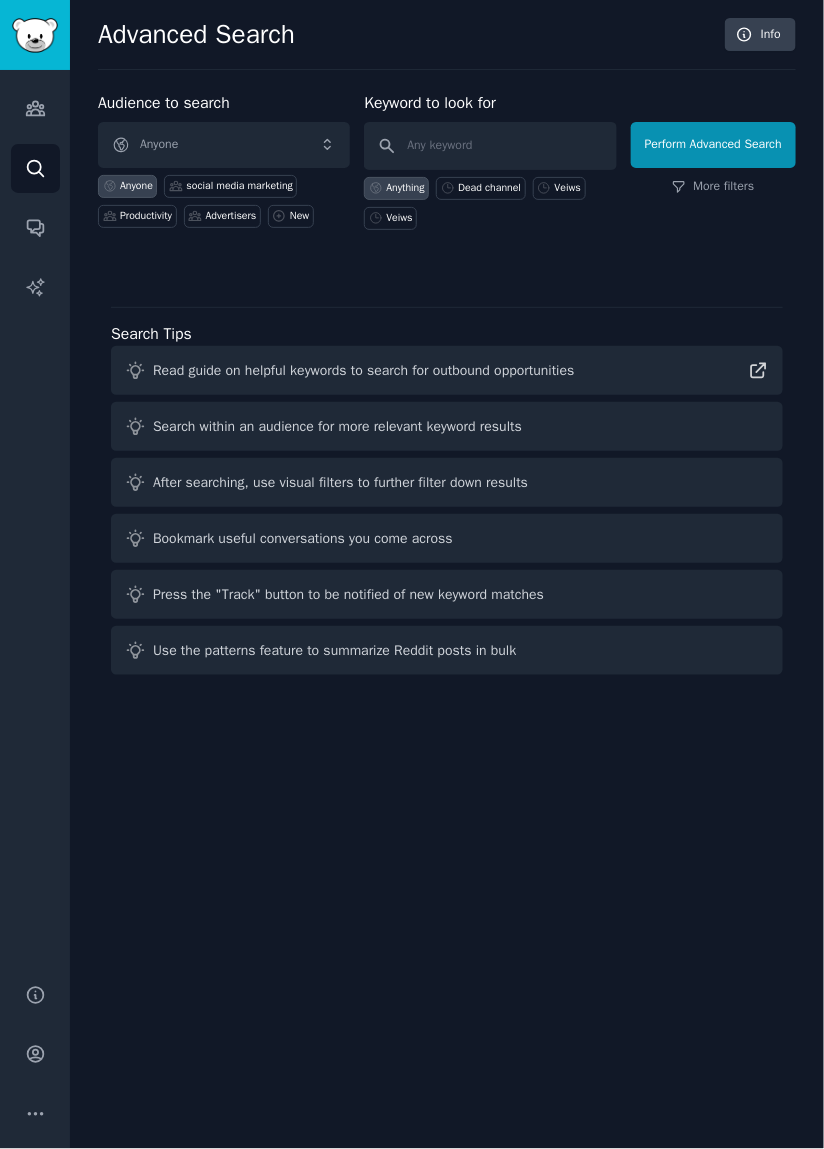click on "Anything" at bounding box center [405, 188] 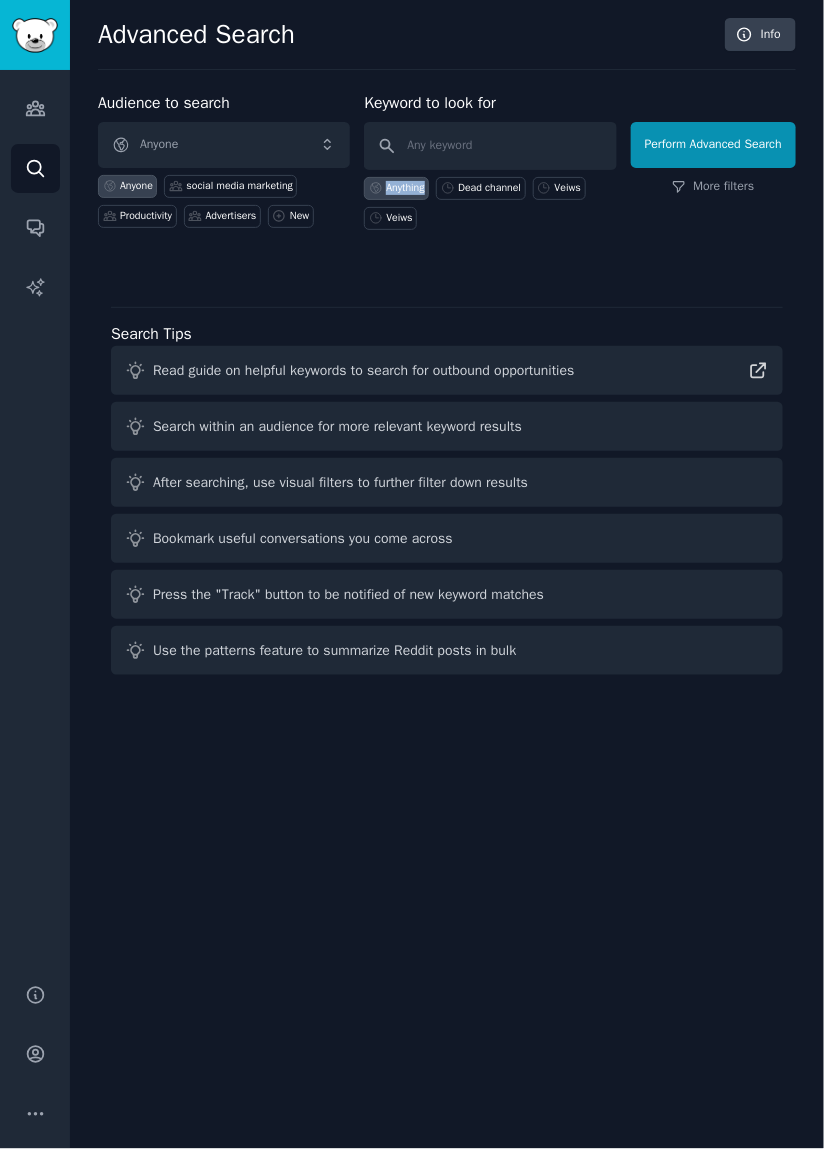 click on "Anything" at bounding box center (405, 188) 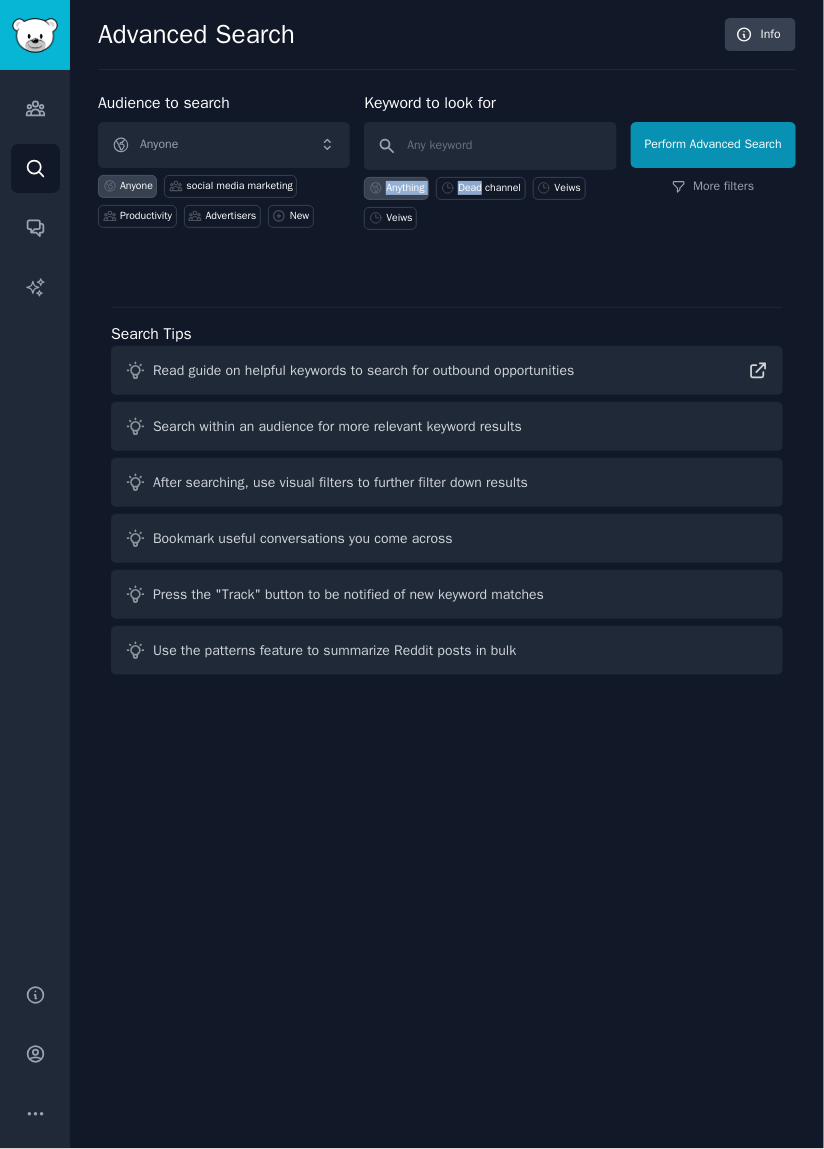 click on "Anything Dead channel Veiws Veiws" at bounding box center (490, 200) 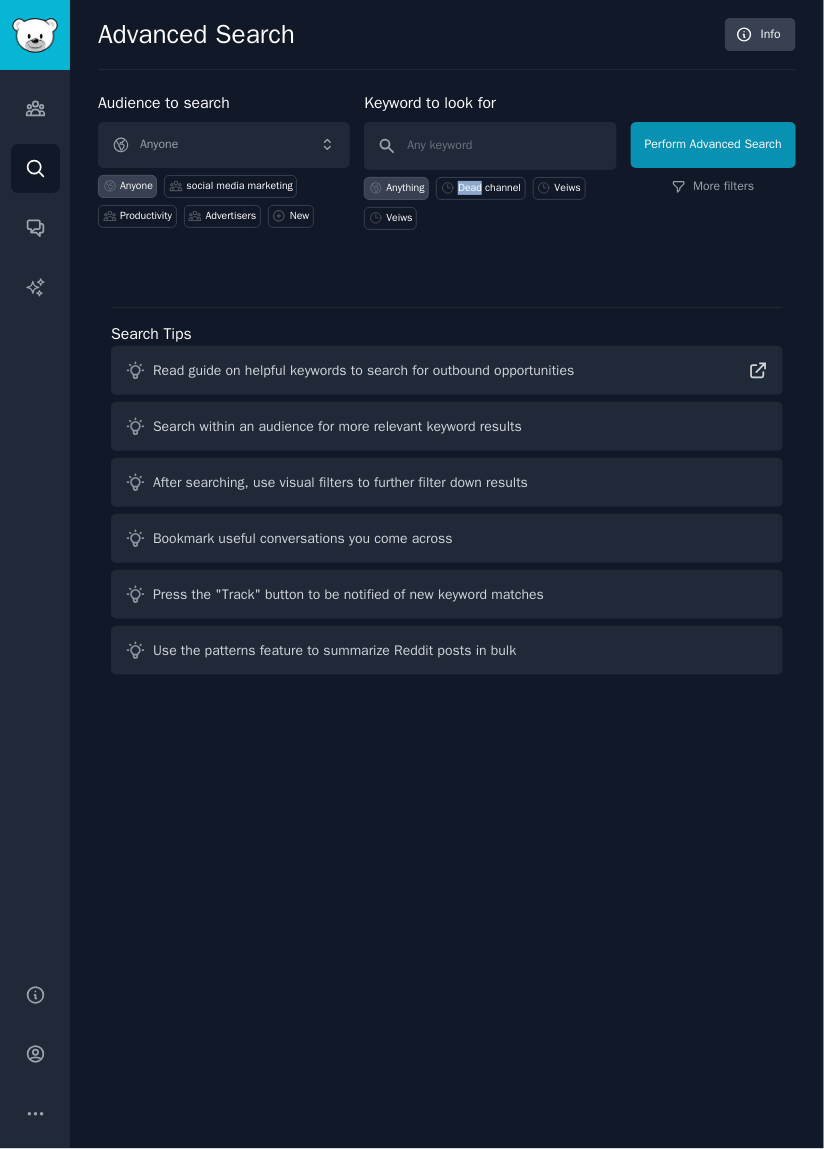 click at bounding box center [447, 265] 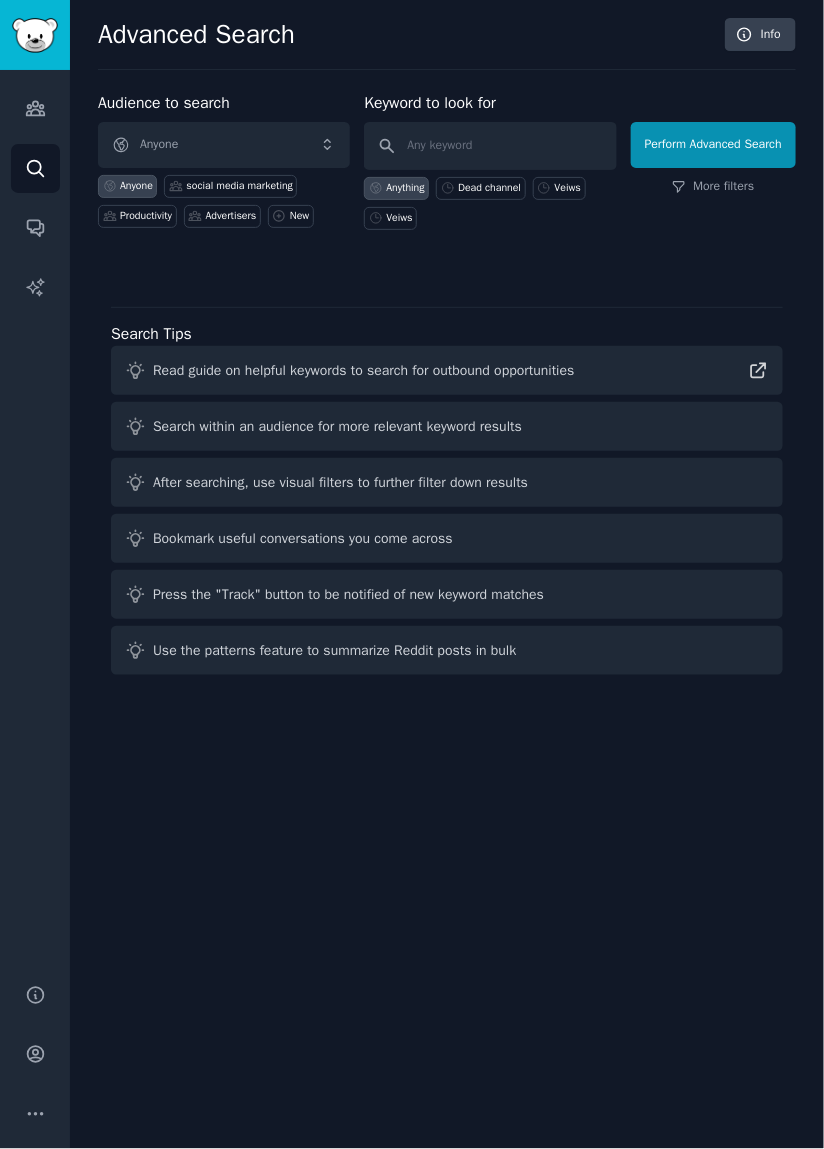 click on "Anyone social media marketing Productivity Advertisers New" at bounding box center [224, 198] 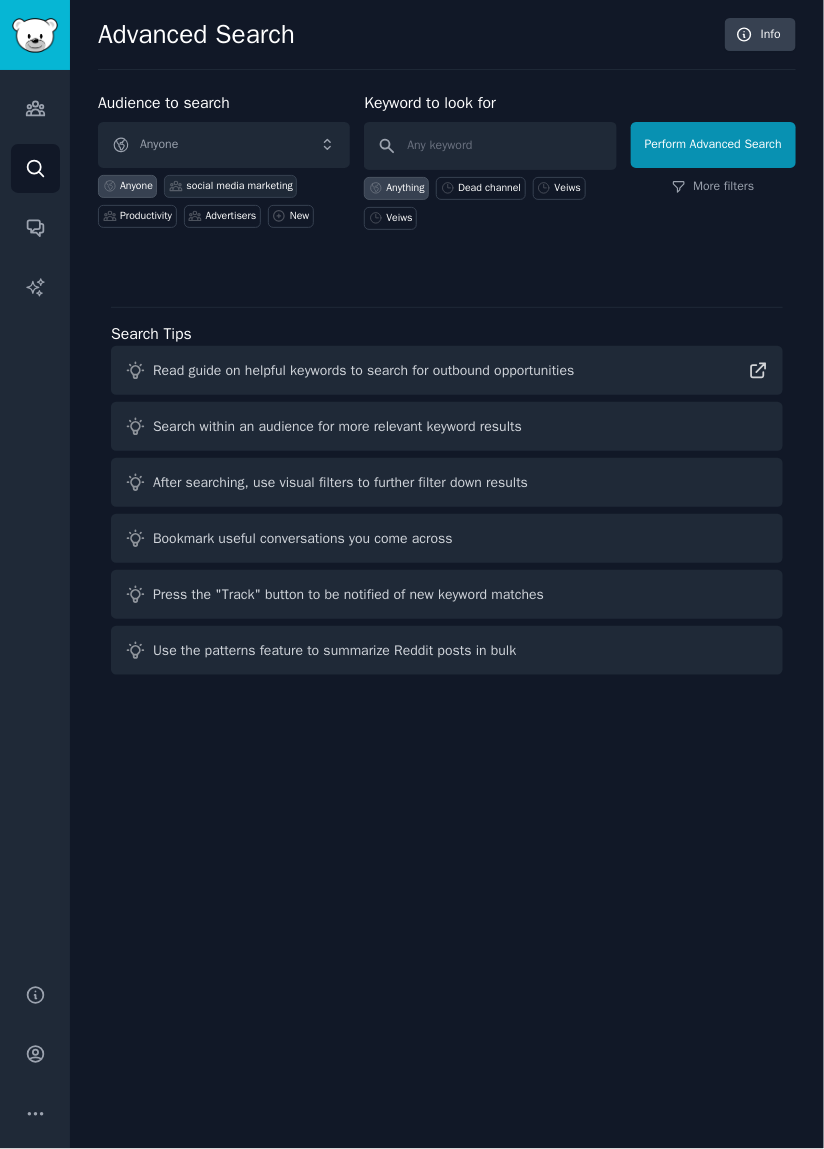 click on "social media marketing" at bounding box center (230, 186) 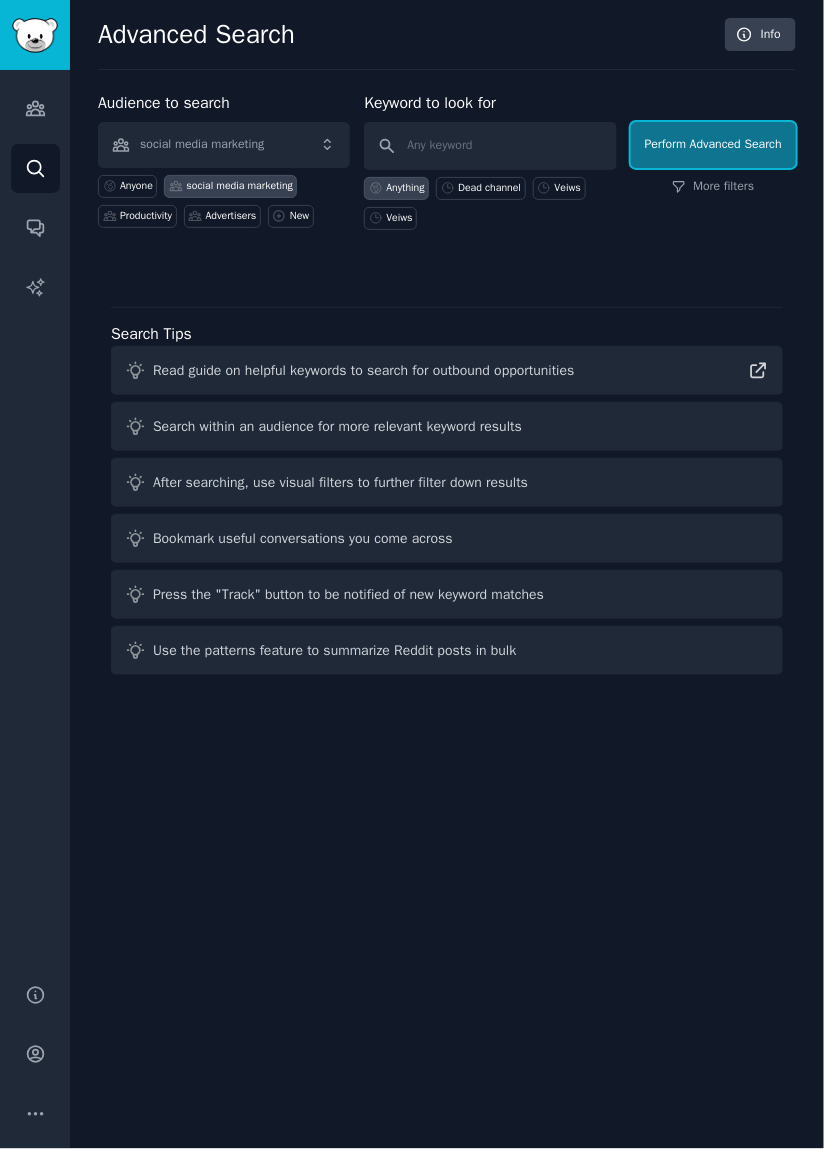 click on "Perform Advanced Search" at bounding box center [713, 145] 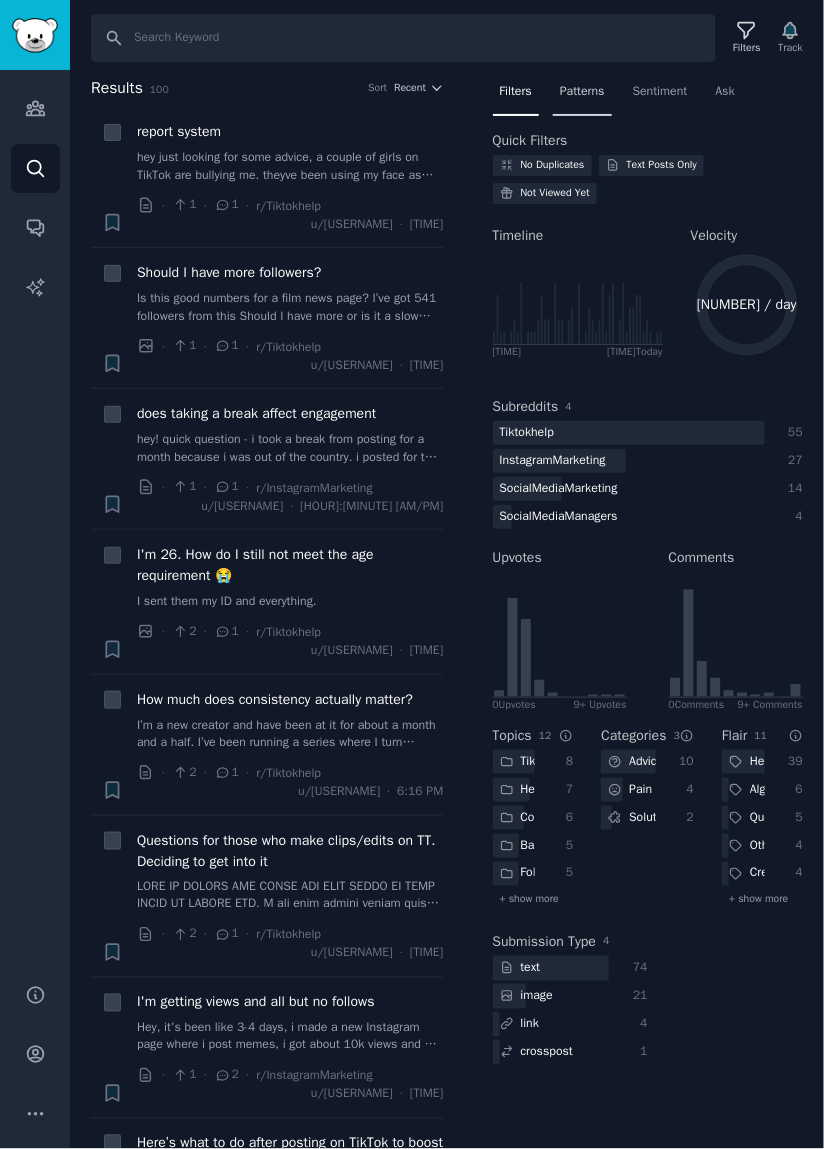 click on "Patterns" at bounding box center (582, 96) 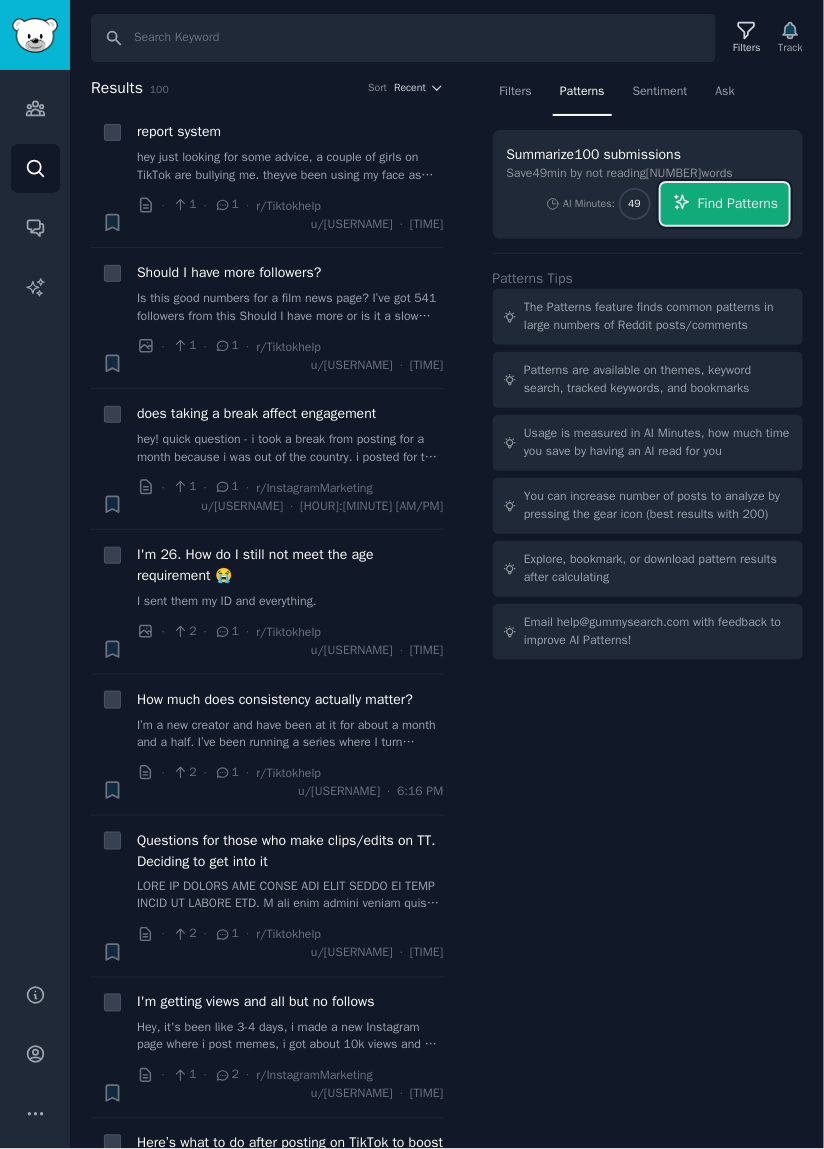 click on "Find Patterns" at bounding box center [738, 203] 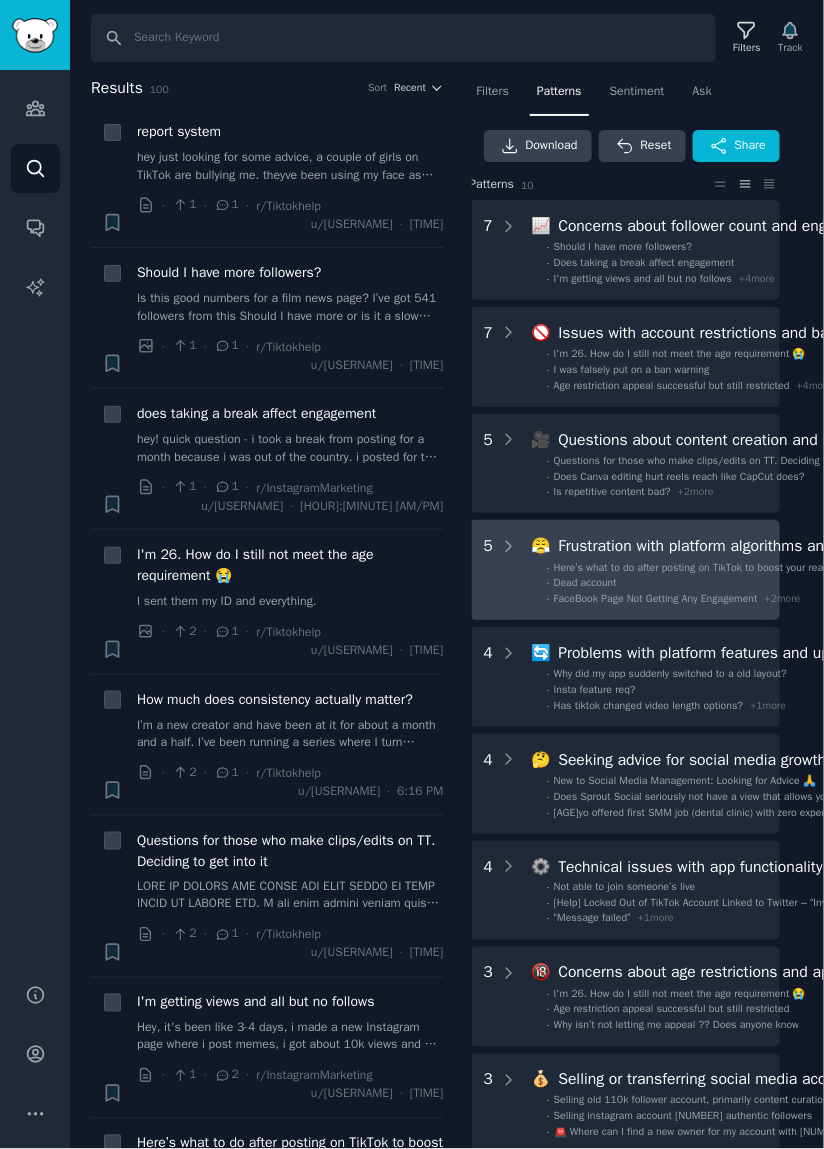 scroll, scrollTop: 0, scrollLeft: 25, axis: horizontal 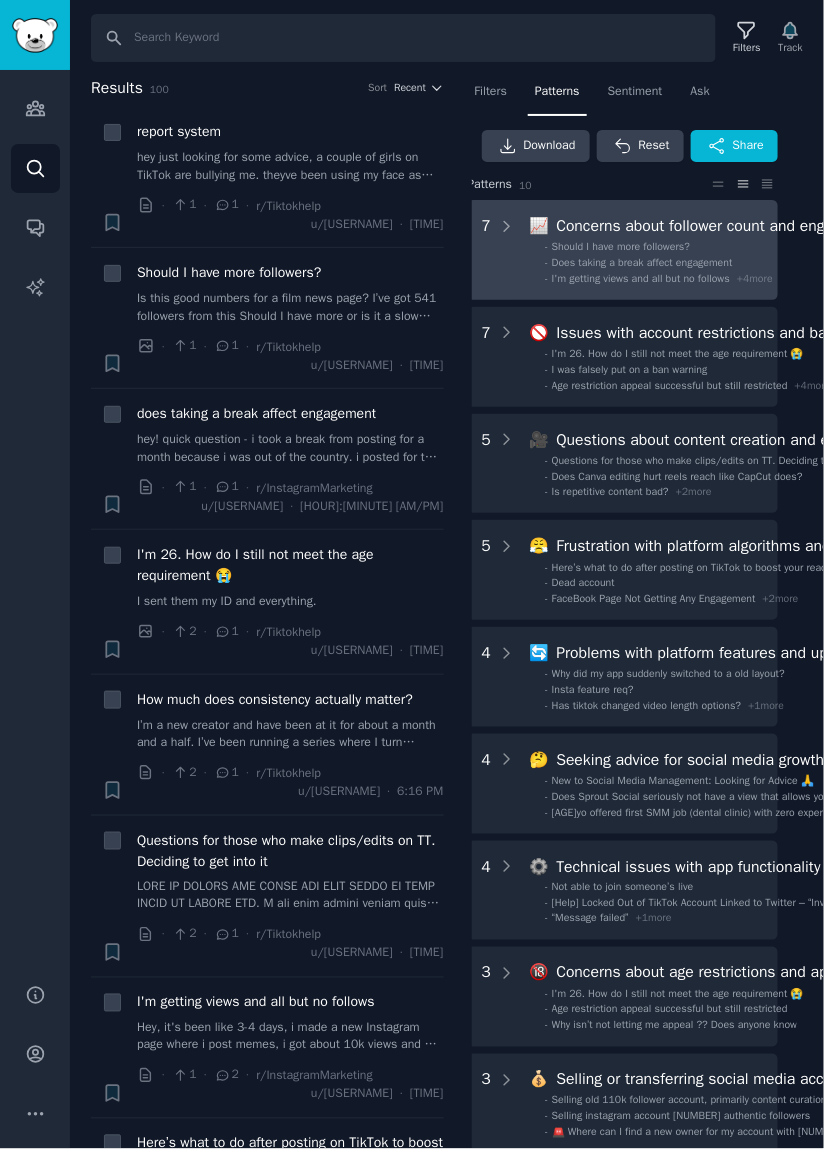 click on "One month with 32 Million" at bounding box center [623, 250] 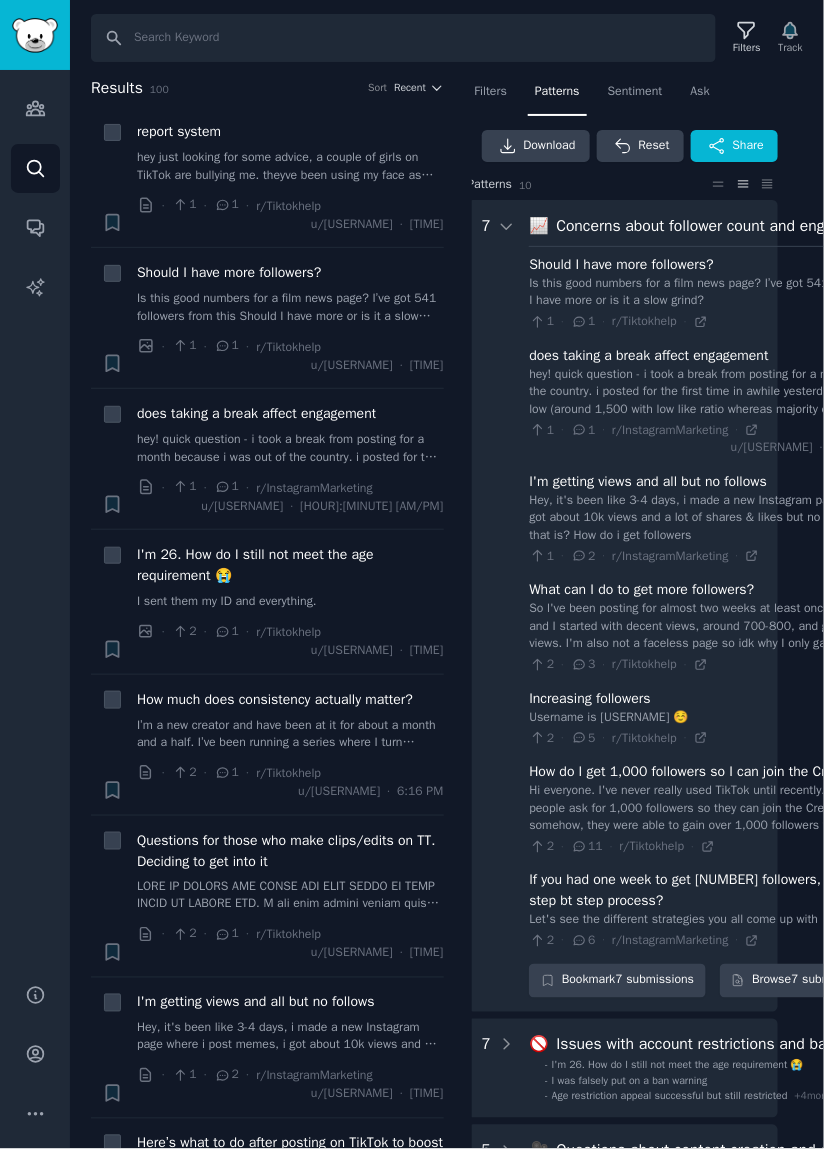 scroll, scrollTop: 71, scrollLeft: 0, axis: vertical 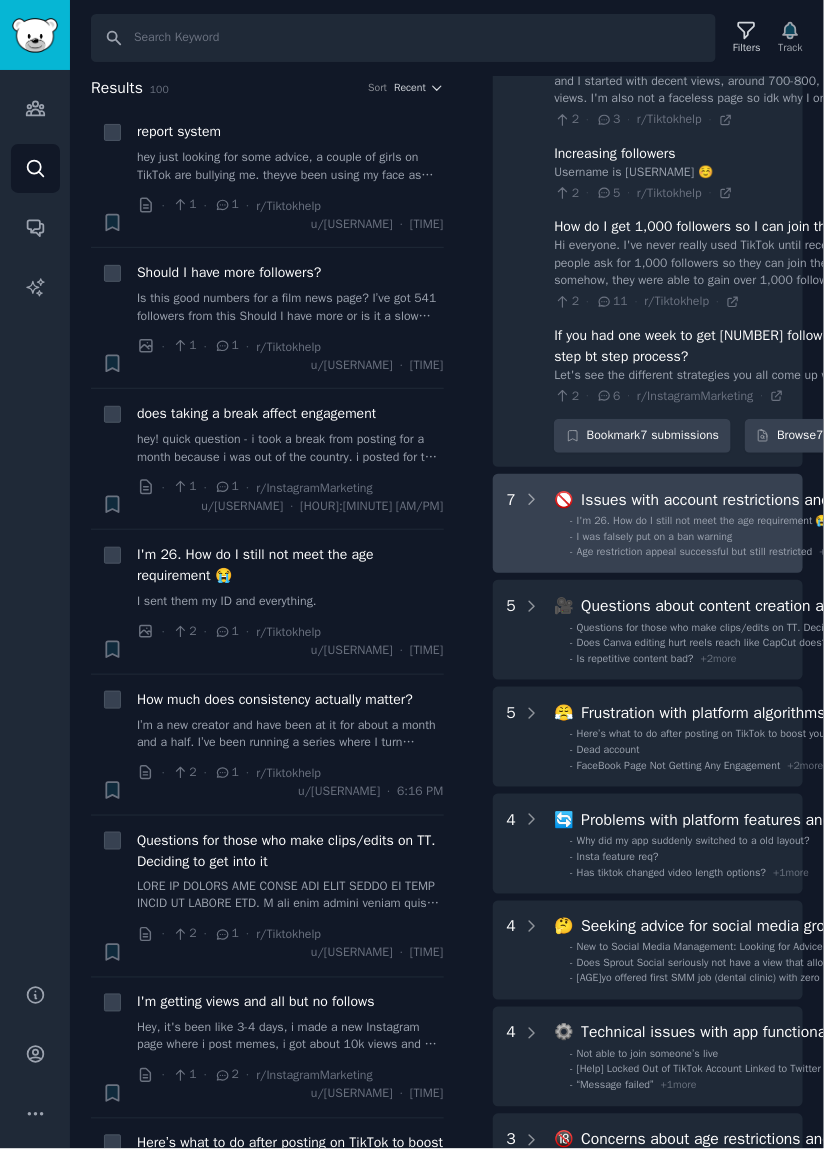 click on "I'm 26. How do I still not meet the age requirement 😭" at bounding box center (703, 520) 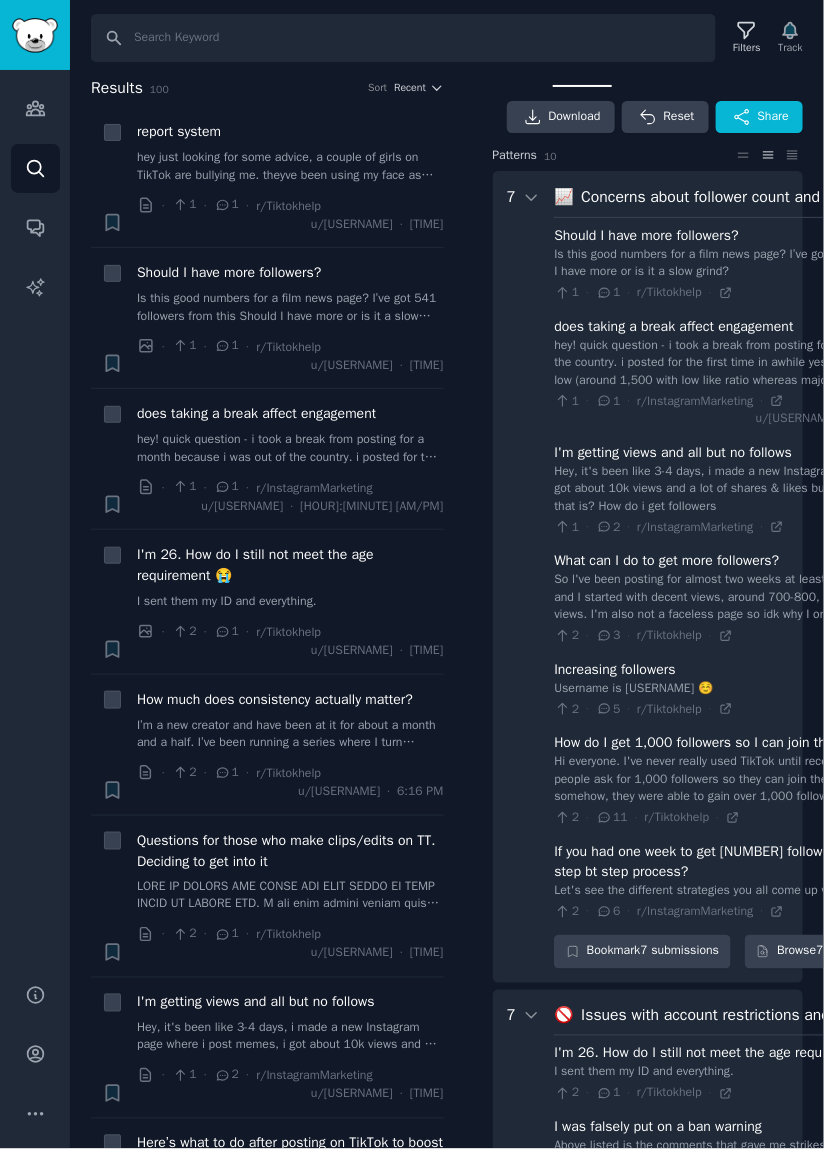 scroll, scrollTop: 22, scrollLeft: 0, axis: vertical 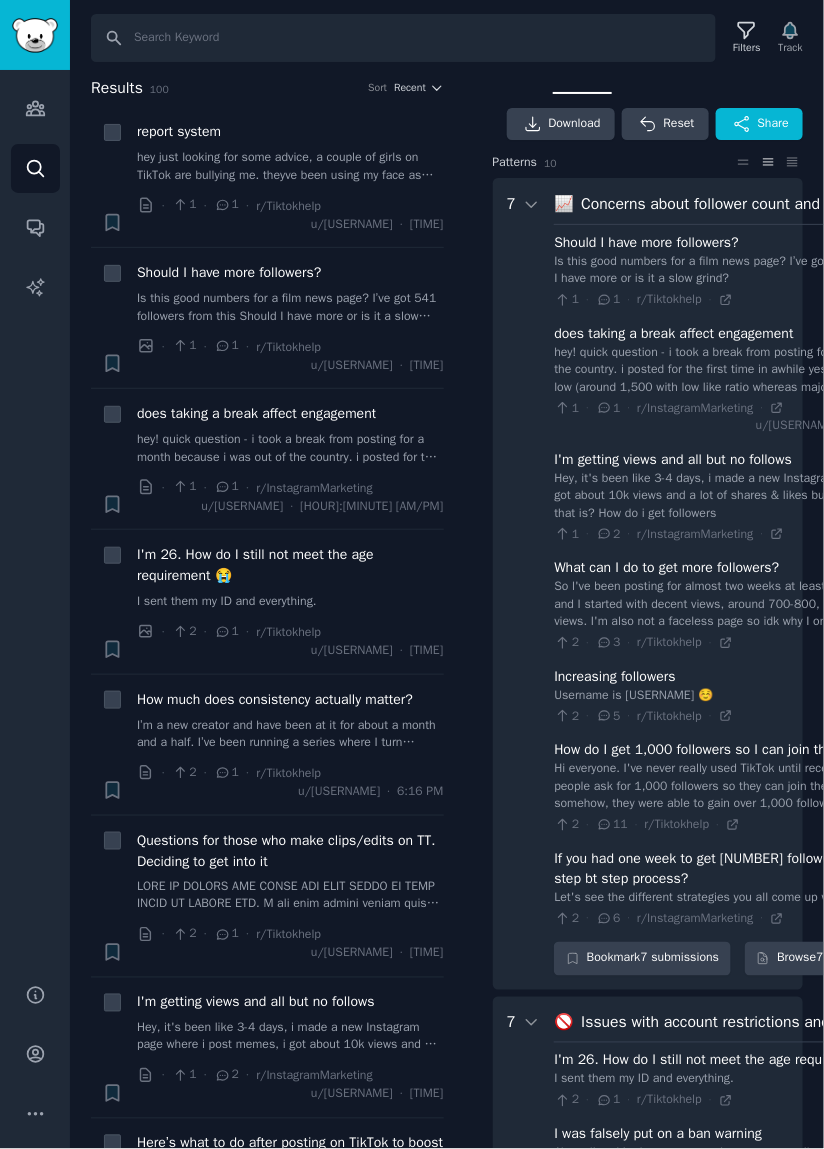 click on "7 📈 Concerns about follower count and engagement 11 · 29 Should I have more followers?   Is this good numbers for a film news page? I’ve got 541 followers from this Should I have more or is it a slow grind?  1 · 1 · r/Tiktokhelp · u/[USERNAME] · [HOUR]:[MINUTE] [AM/PM] does taking a break affect engagement   hey! quick question - i took a break from posting for a month because i was out of the country. i posted for the first time in awhile yesterday and the views are really low (around 1,500 with low like ratio whereas majority of my content can get anywhere from 10k-100k views per reel). has anyone fou... 1 · 1 · r/InstagramMarketing · u/[USERNAME] · [HOUR]:[MINUTE] [AM/PM] I'm getting views and all but no follows   Hey, it's been like 3-4 days, i made a new Instagram page where i post memes, i got about 10k views and a lot of shares & likes but no follows at all. Any clue why that is? How do i get followers 1 · 2 · r/InstagramMarketing · u/[USERNAME] · [HOUR]:[MINUTE] [AM/PM] What can I do to get more followers?   2 · 3 ·" at bounding box center (648, 584) 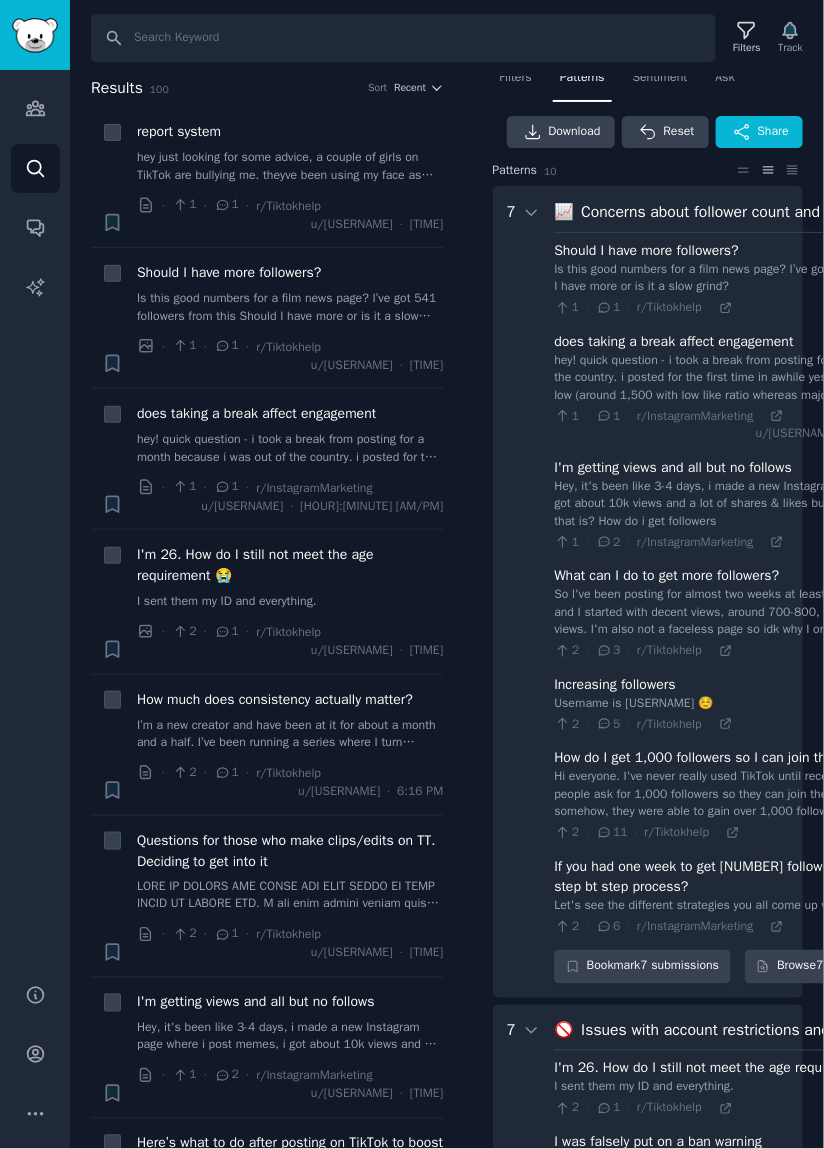 scroll, scrollTop: 13, scrollLeft: 0, axis: vertical 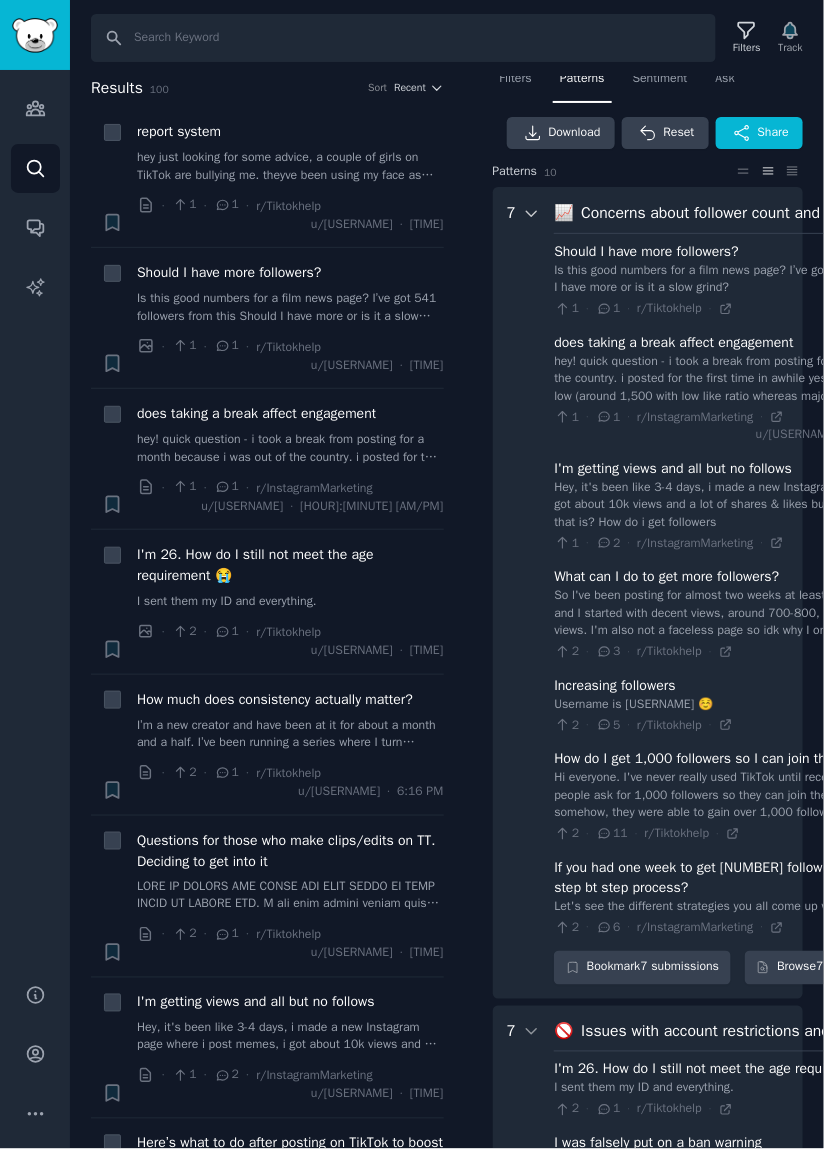 click 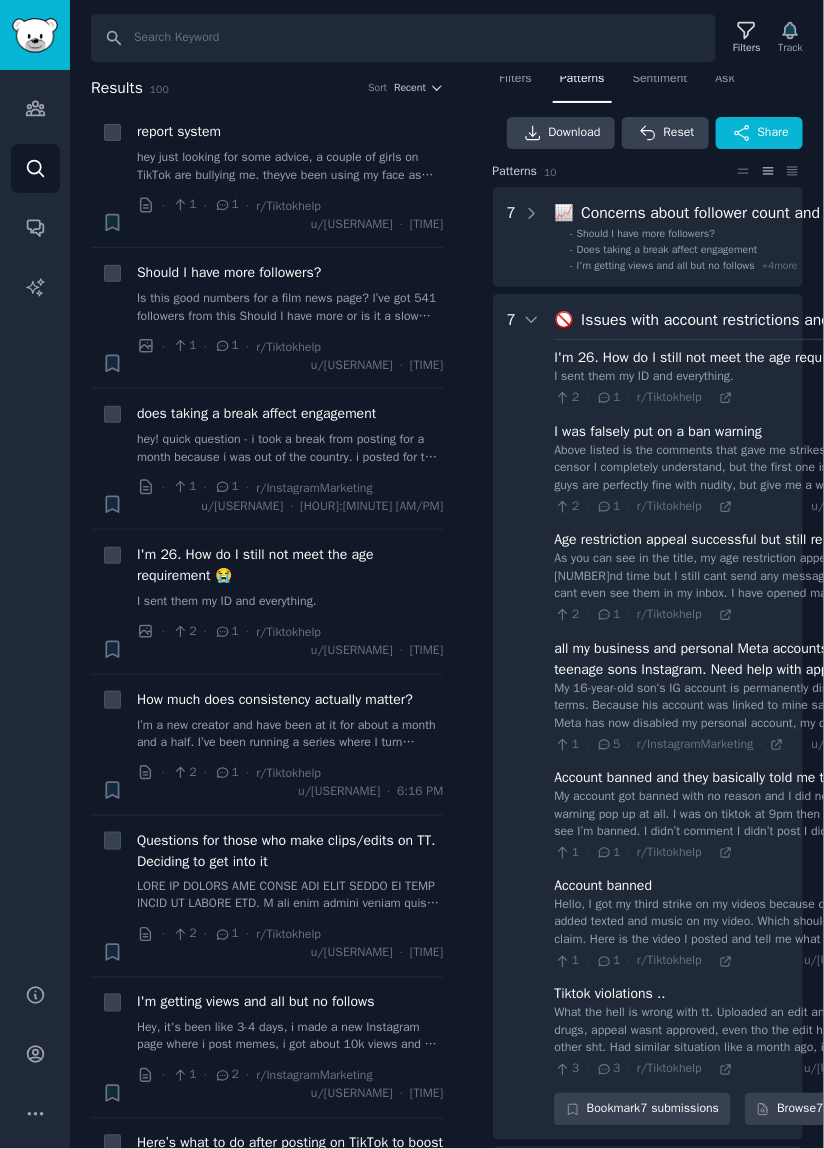 click 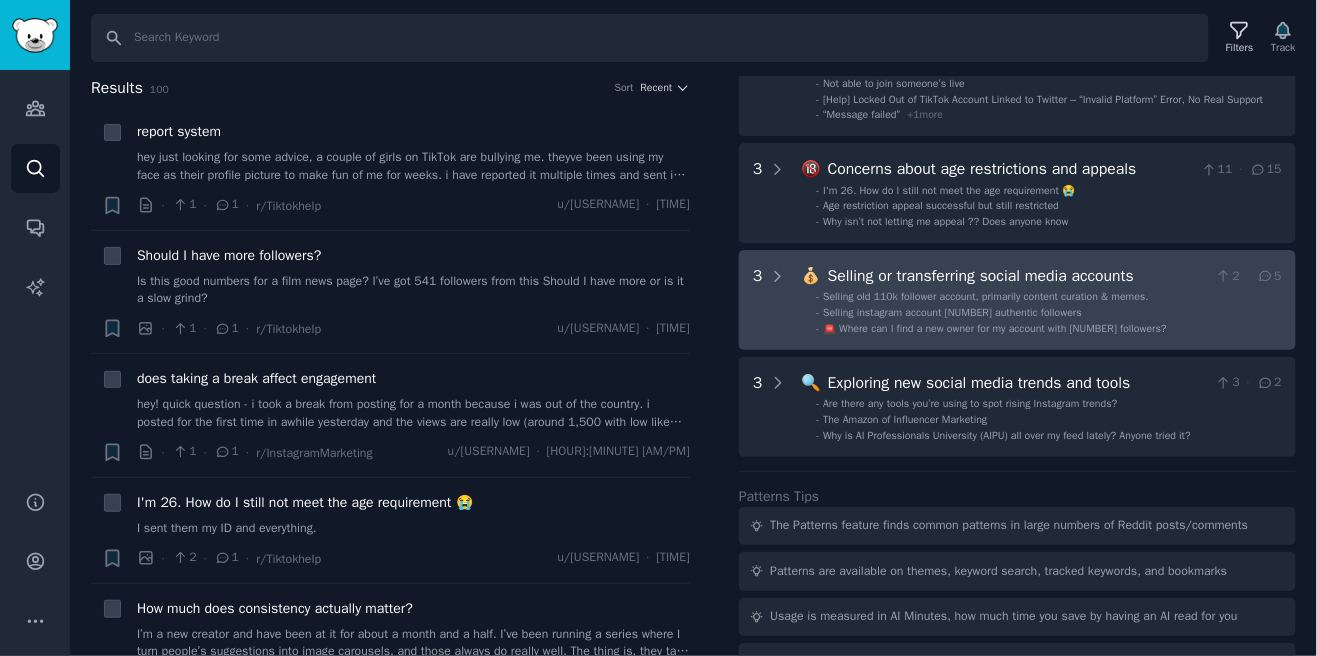 scroll, scrollTop: 830, scrollLeft: 0, axis: vertical 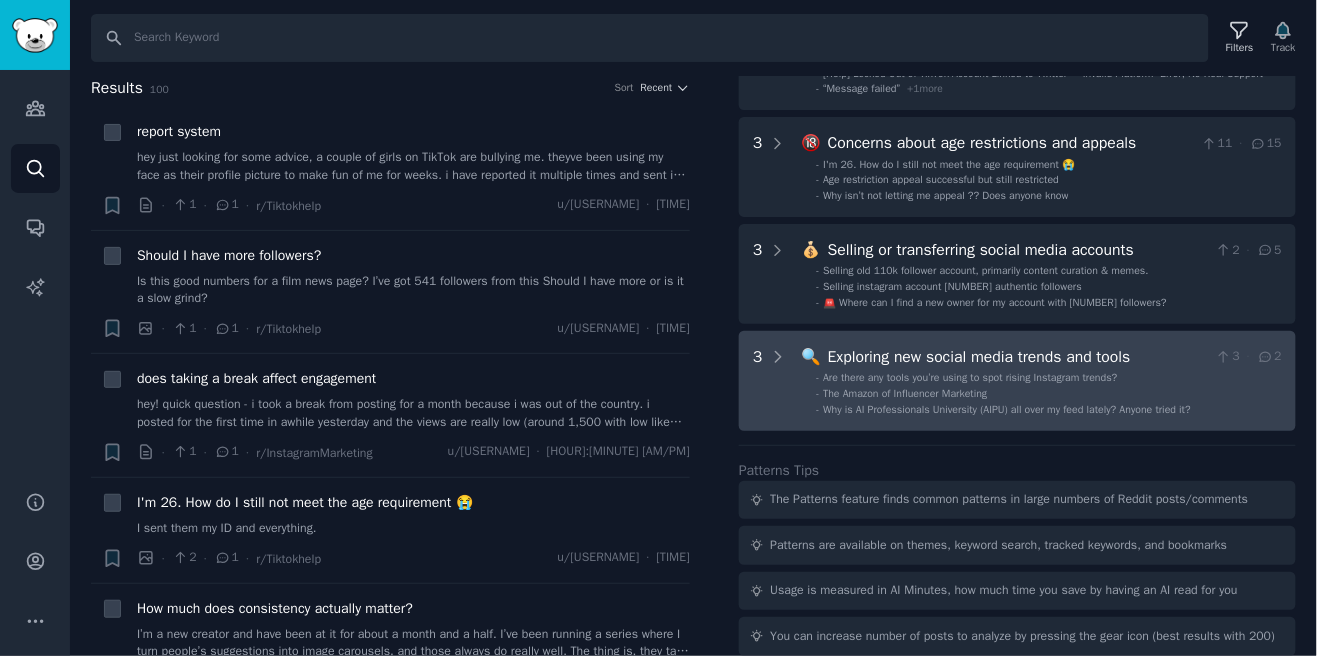 click on "Are there any tools you’re using to spot rising Instagram trends?" at bounding box center (970, 377) 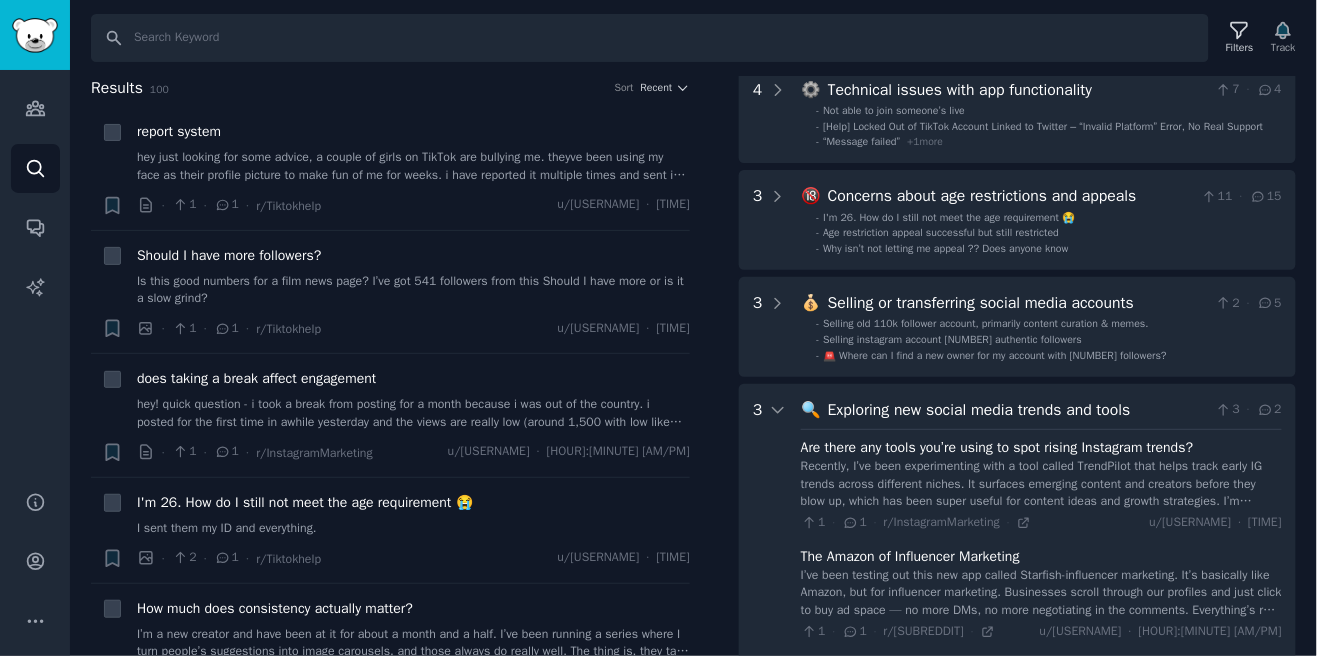 scroll, scrollTop: 0, scrollLeft: 0, axis: both 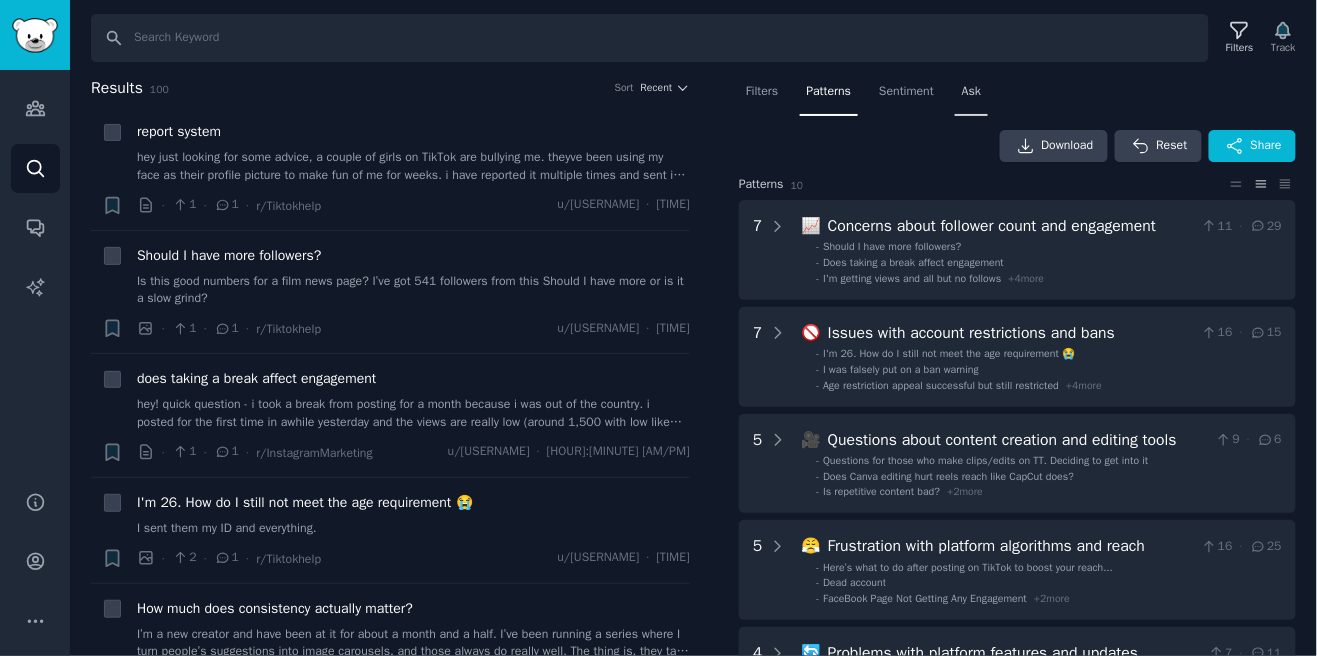 click on "Ask" at bounding box center [971, 96] 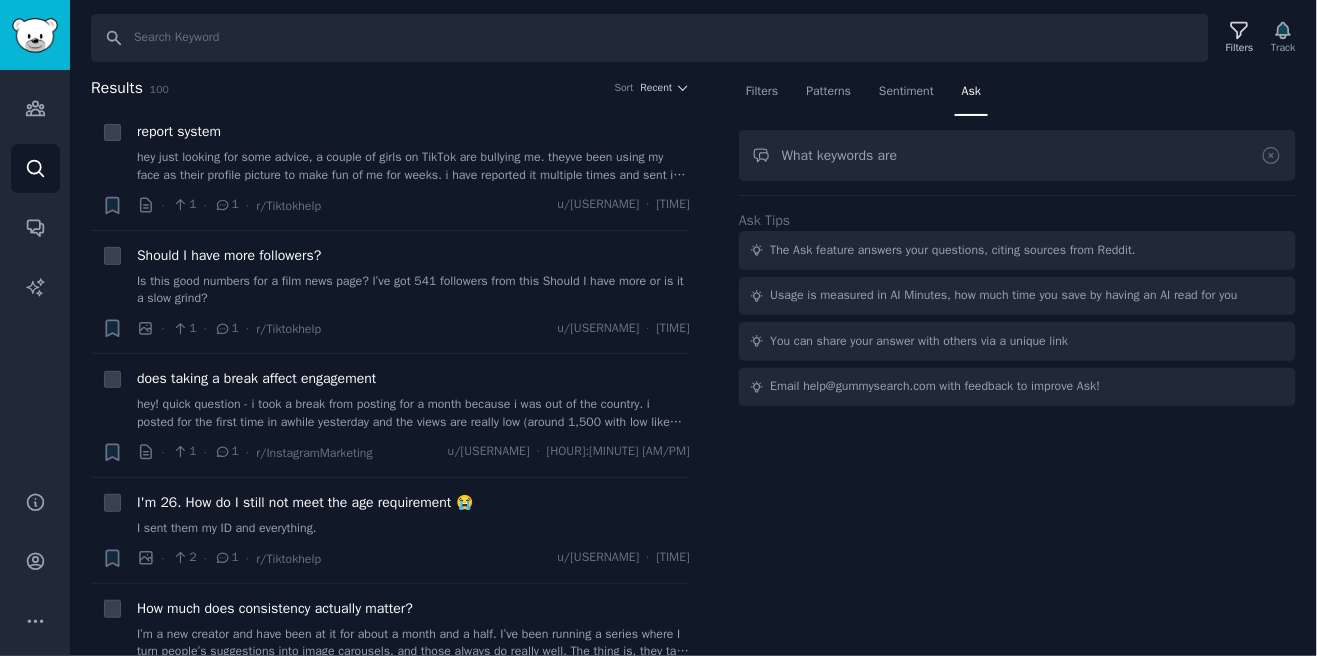 click on "What keywords are" at bounding box center [1017, 155] 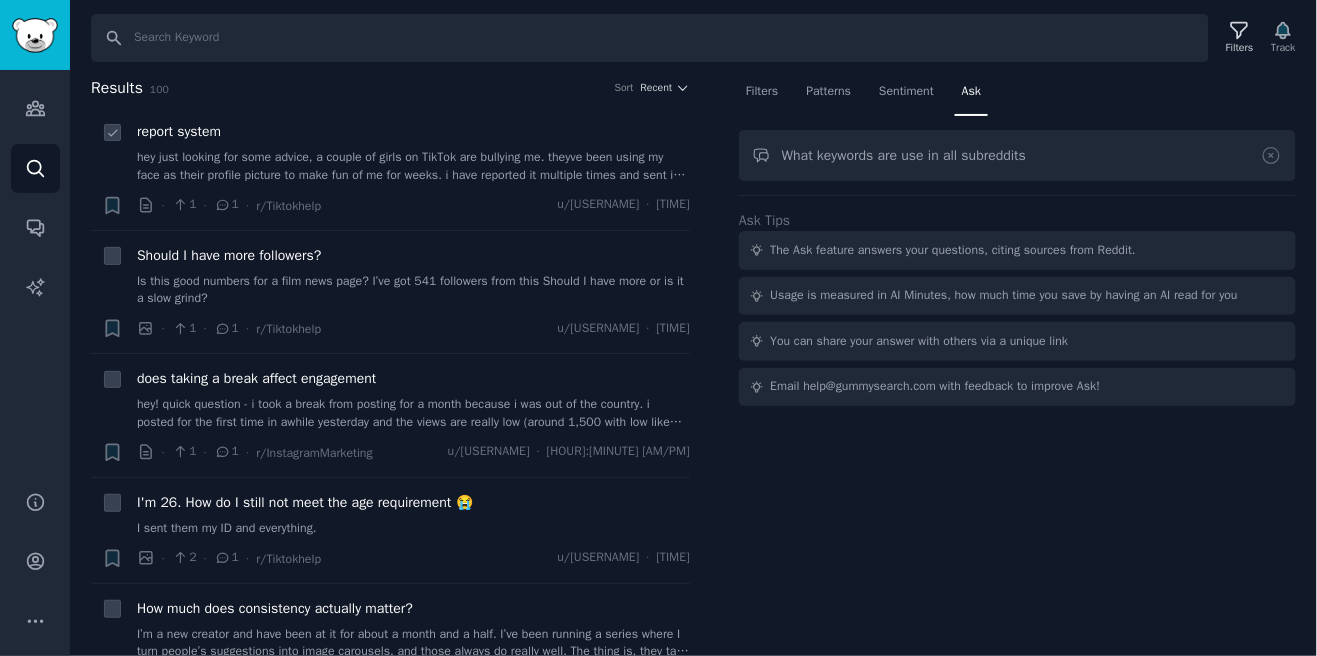 type on "What keywords are use in all subreddits" 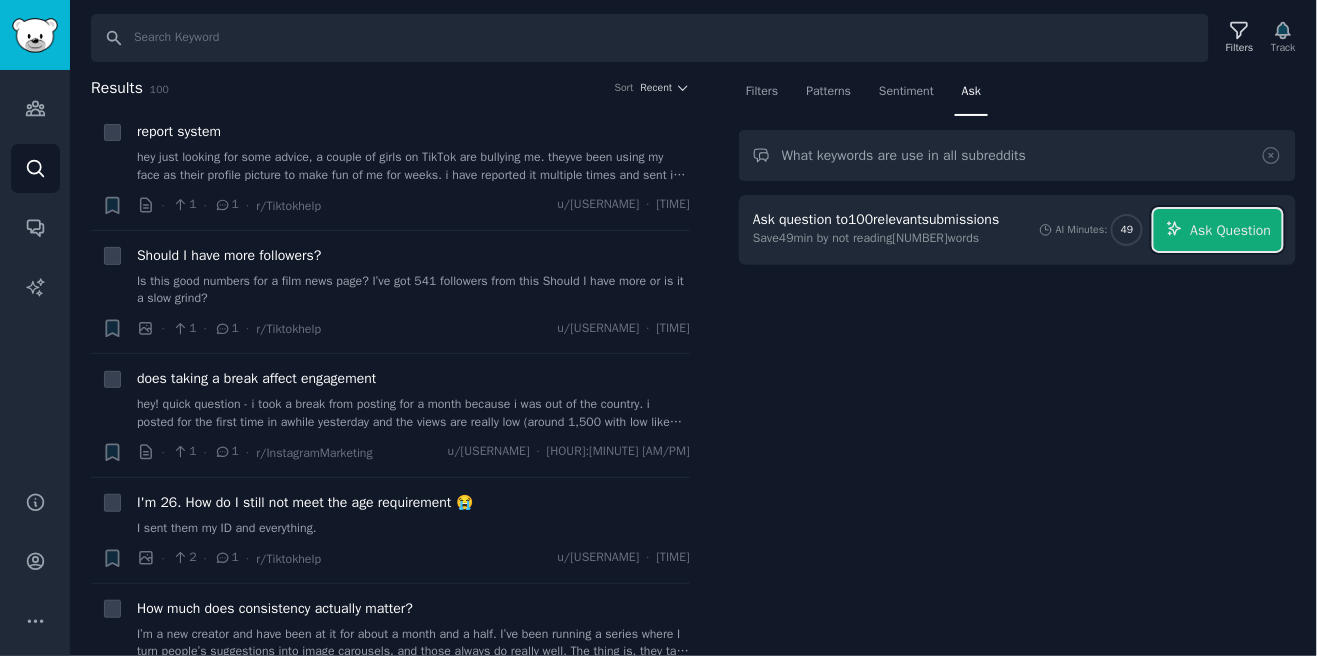 click on "Ask Question" at bounding box center [1231, 230] 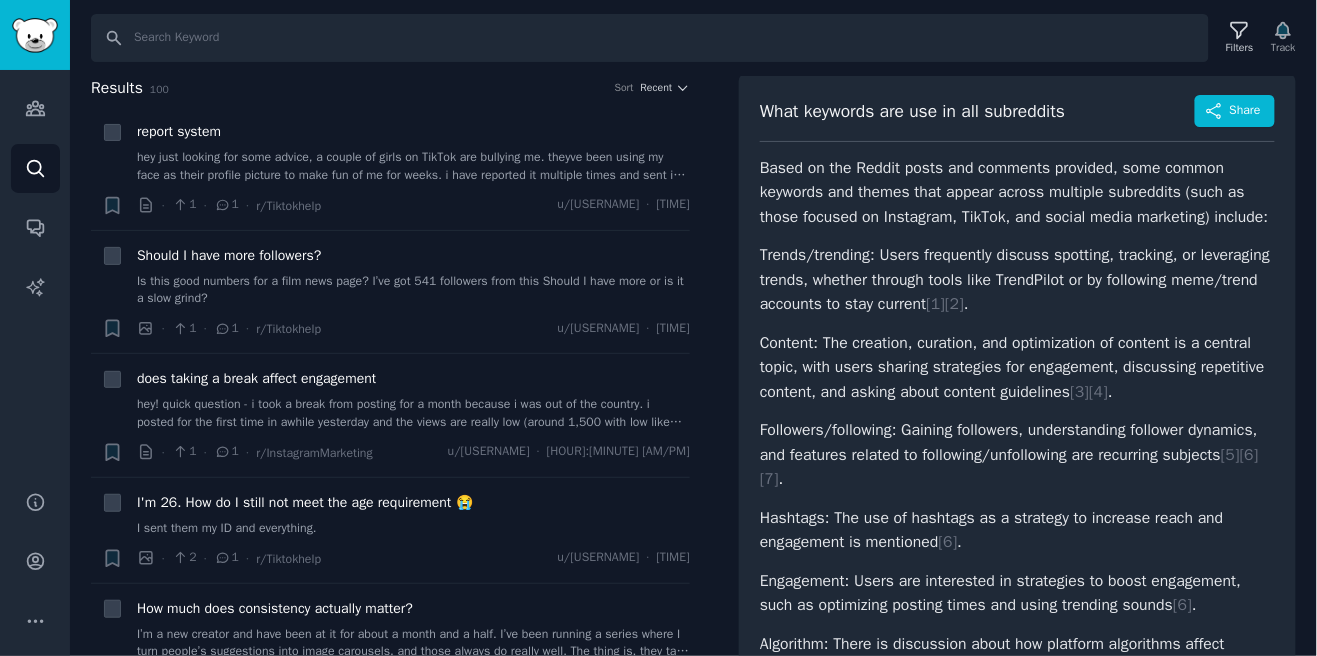 scroll, scrollTop: 0, scrollLeft: 0, axis: both 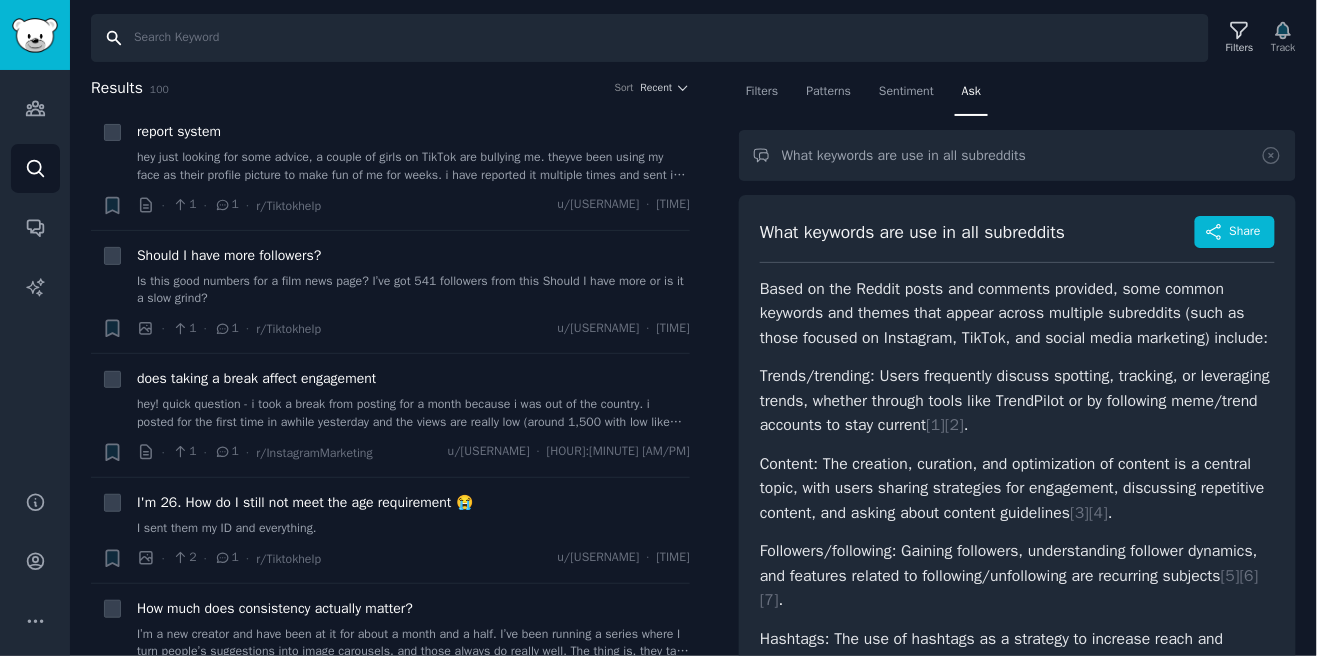 click on "Search" at bounding box center [650, 38] 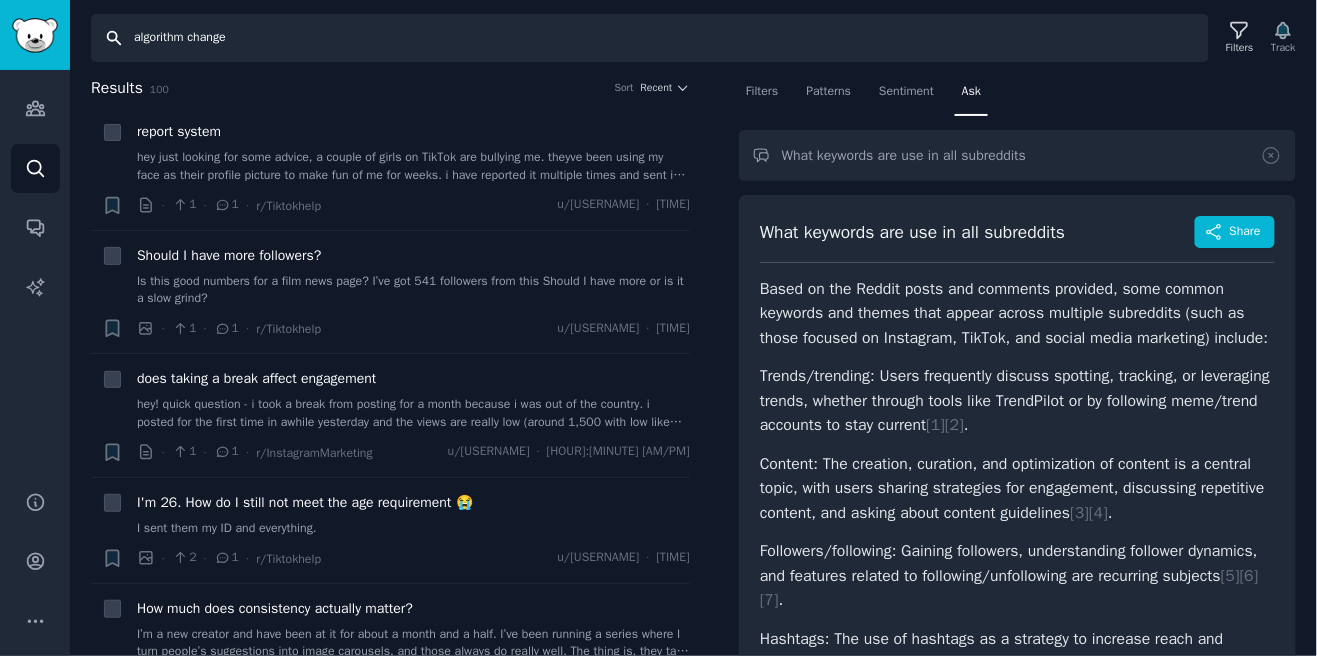 type on "algorithm change" 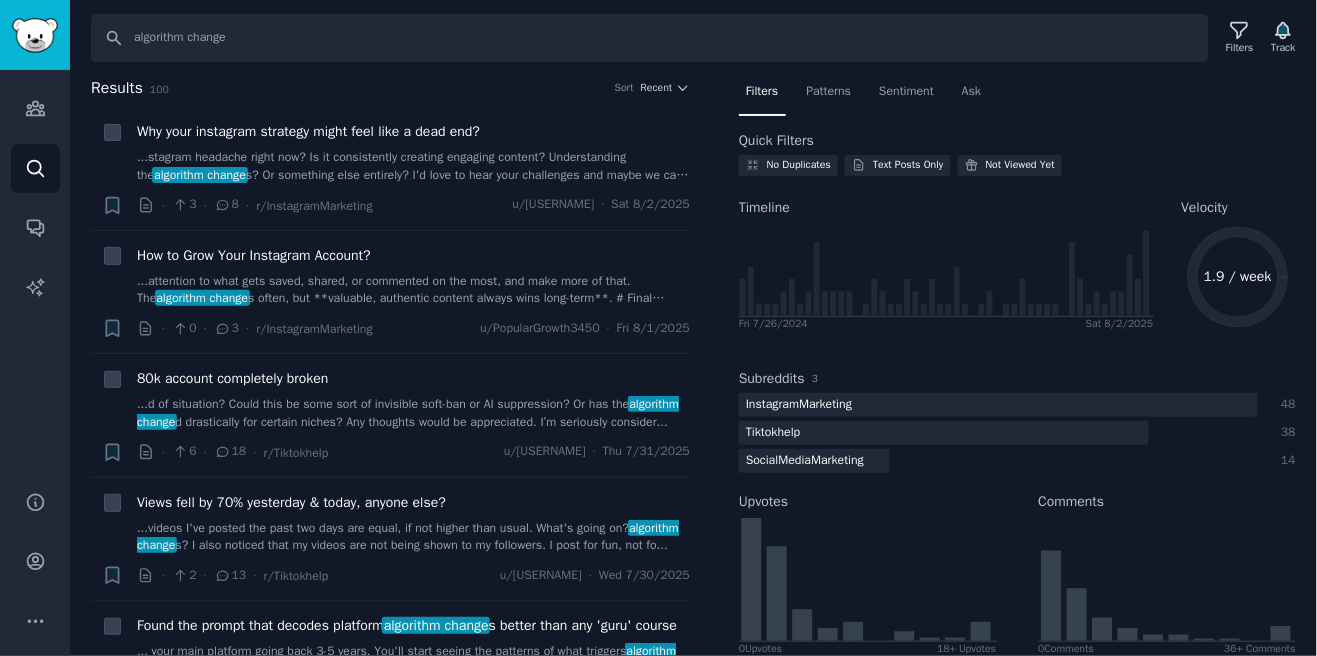 click on "Filters Patterns Sentiment Ask" at bounding box center [1017, 96] 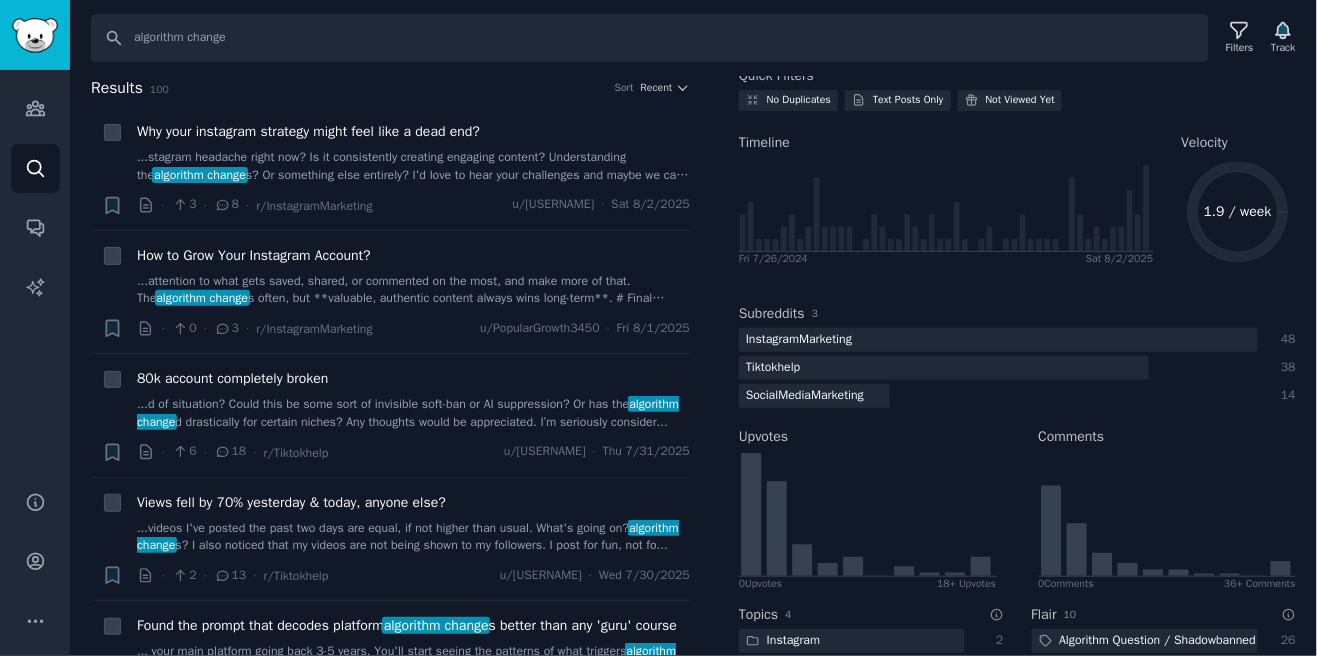 scroll, scrollTop: 66, scrollLeft: 0, axis: vertical 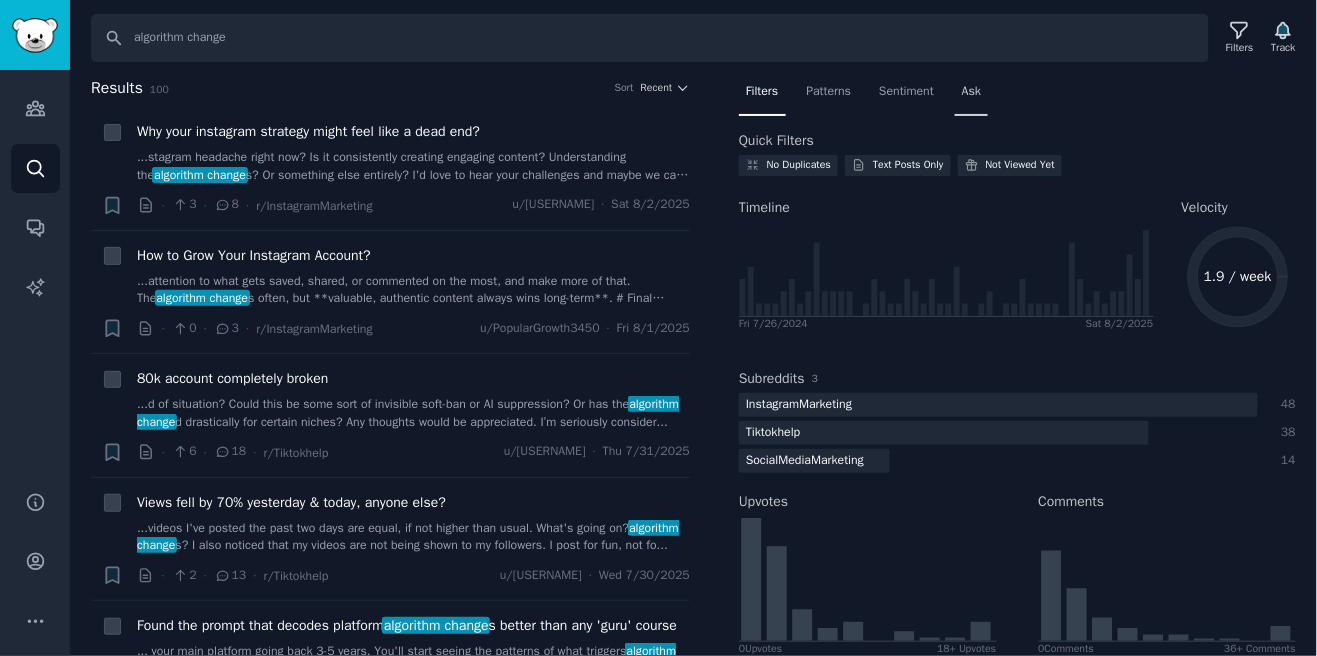 click on "Ask" at bounding box center (971, 92) 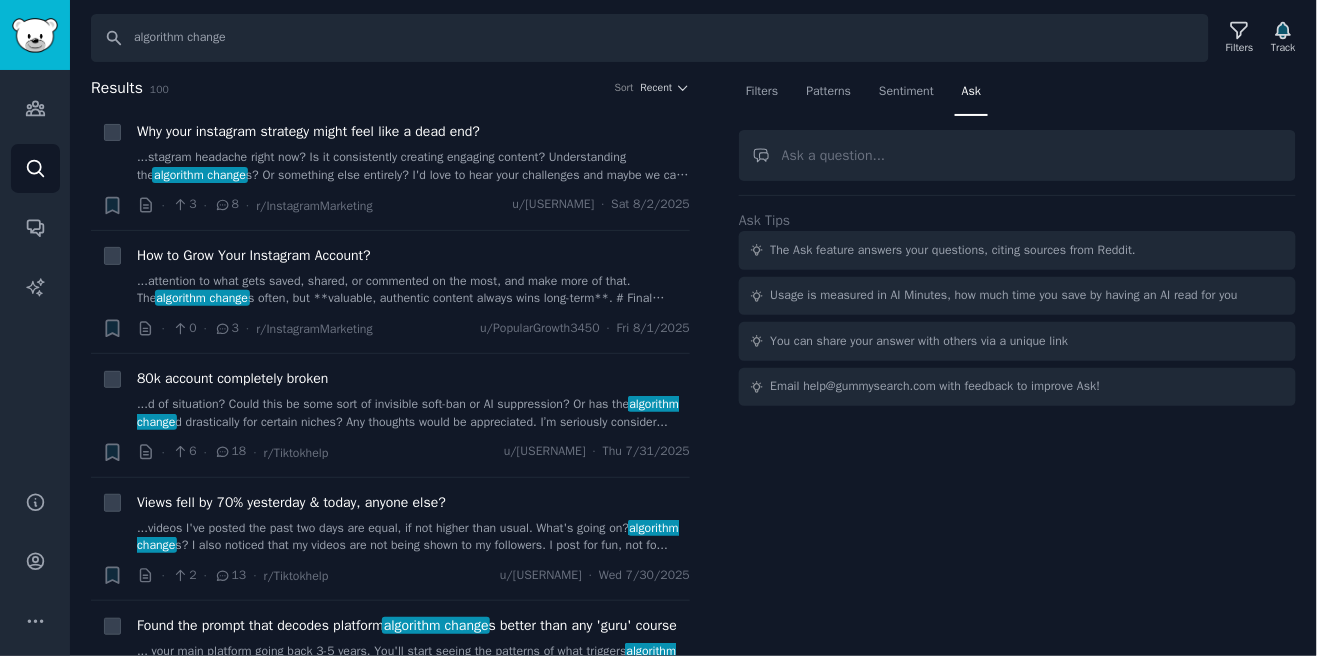 click at bounding box center (1017, 155) 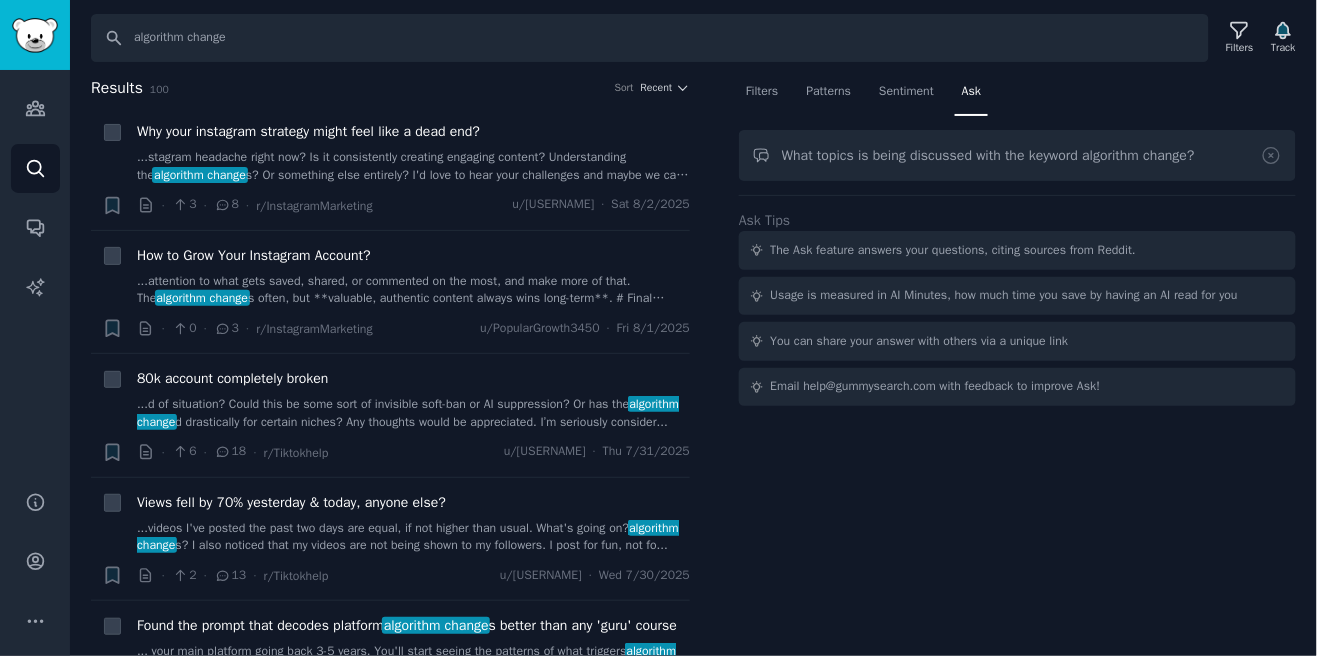 type on "What topics is being discussed with the keyword algorithm change?" 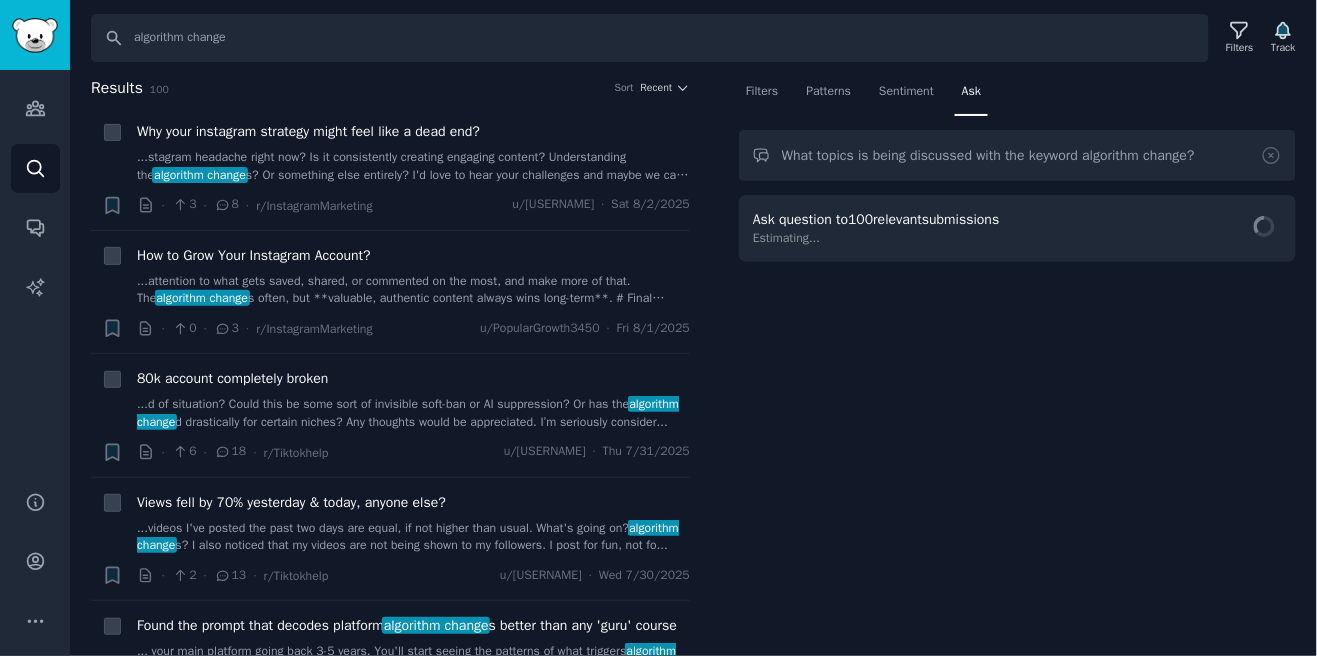 click on "Filters Patterns Sentiment Ask What topics is being discussed with the keyword algorithm change? Ask question to  100  relevant  submissions Estimating..." at bounding box center (1017, 366) 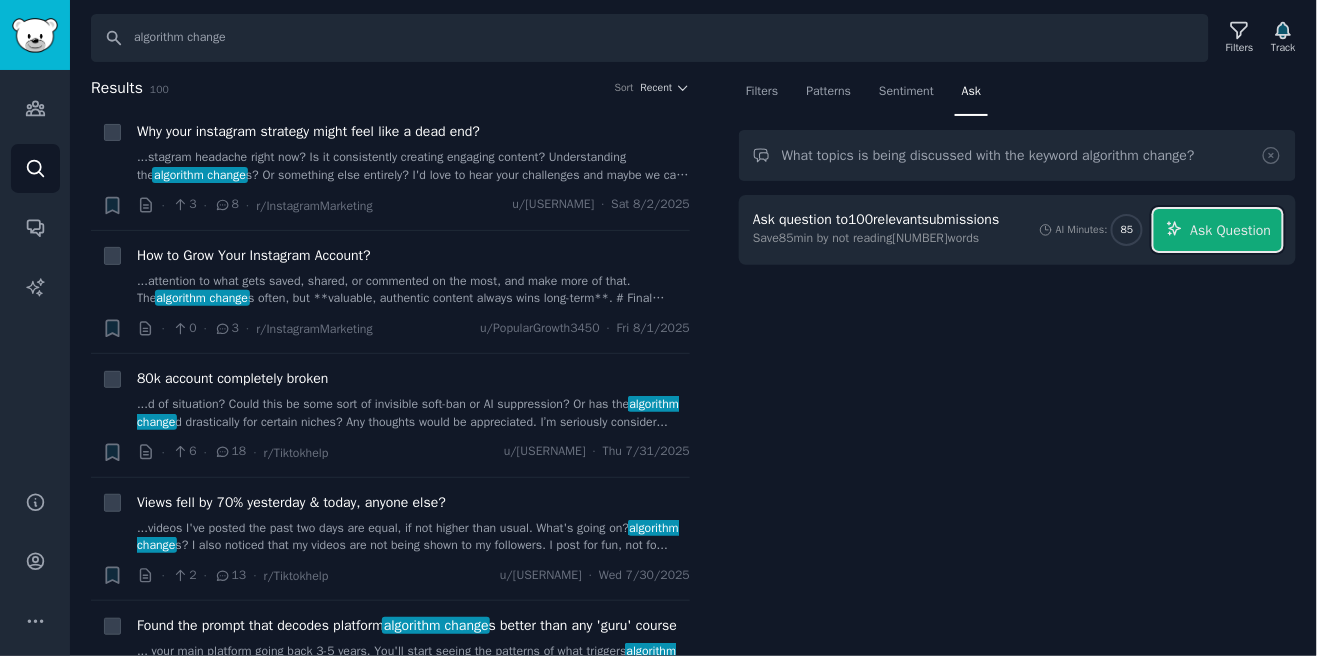 click on "Ask Question" at bounding box center [1231, 230] 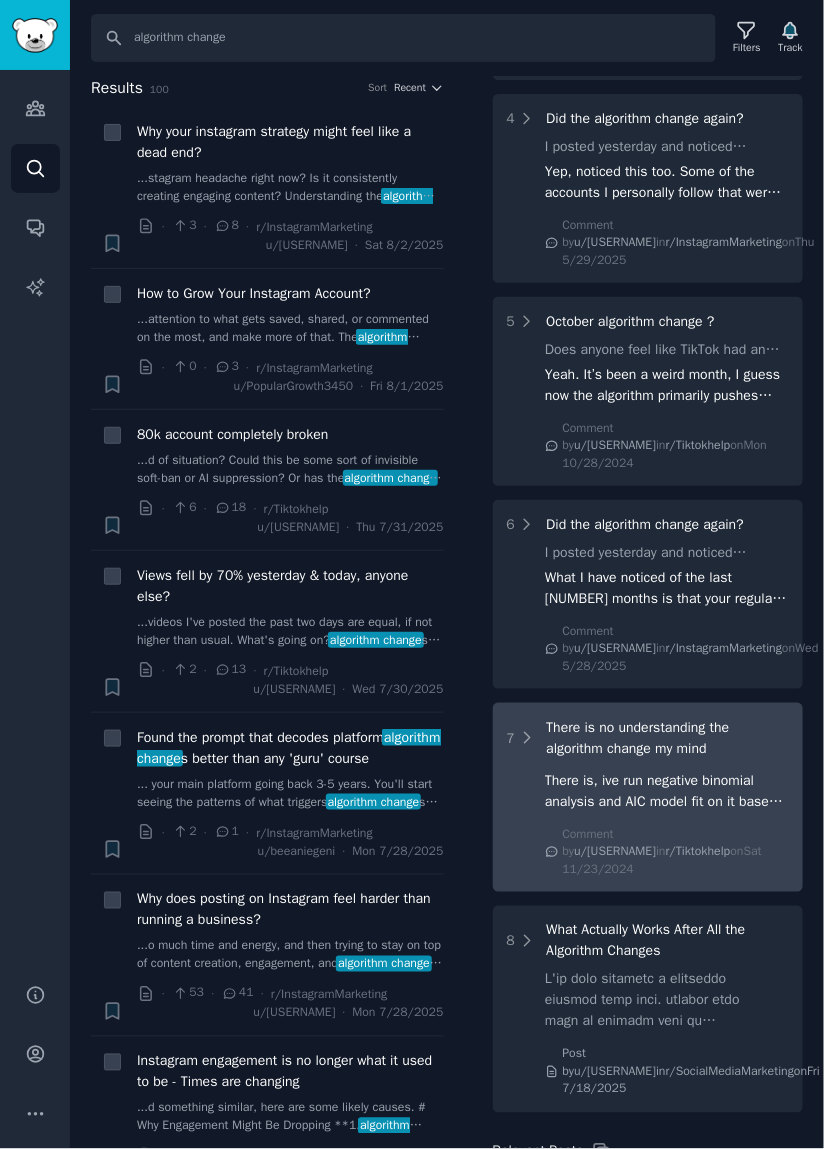 scroll, scrollTop: 2115, scrollLeft: 0, axis: vertical 